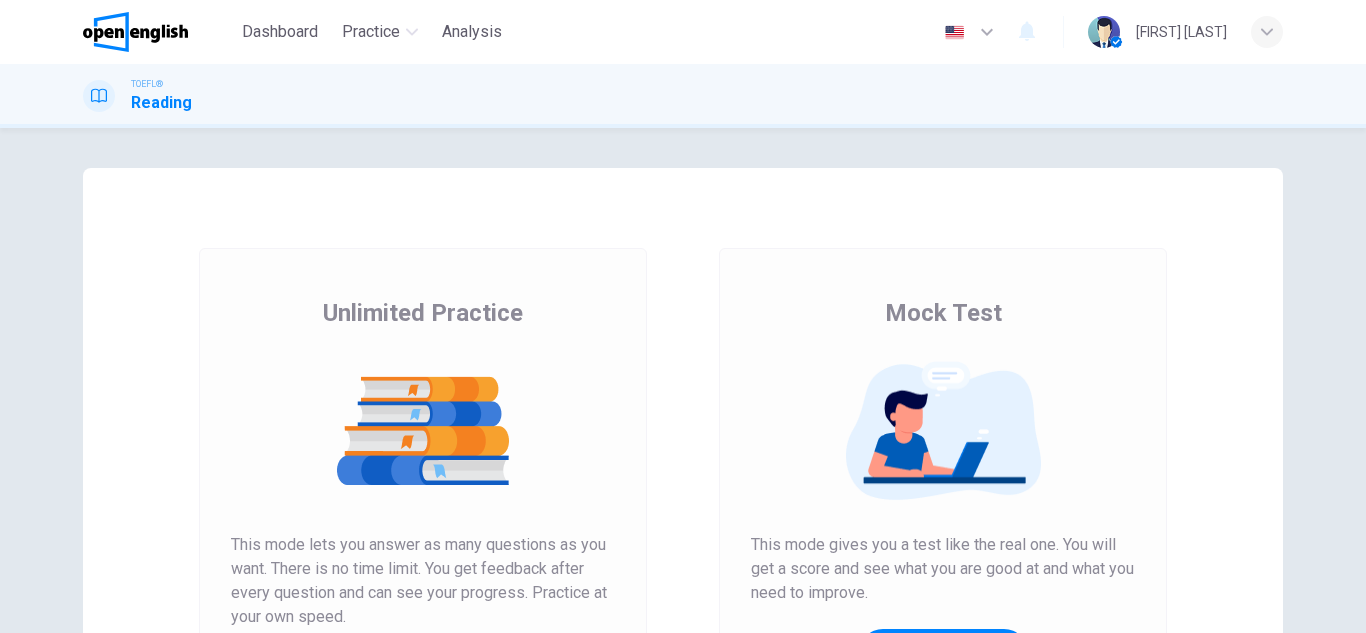 scroll, scrollTop: 0, scrollLeft: 0, axis: both 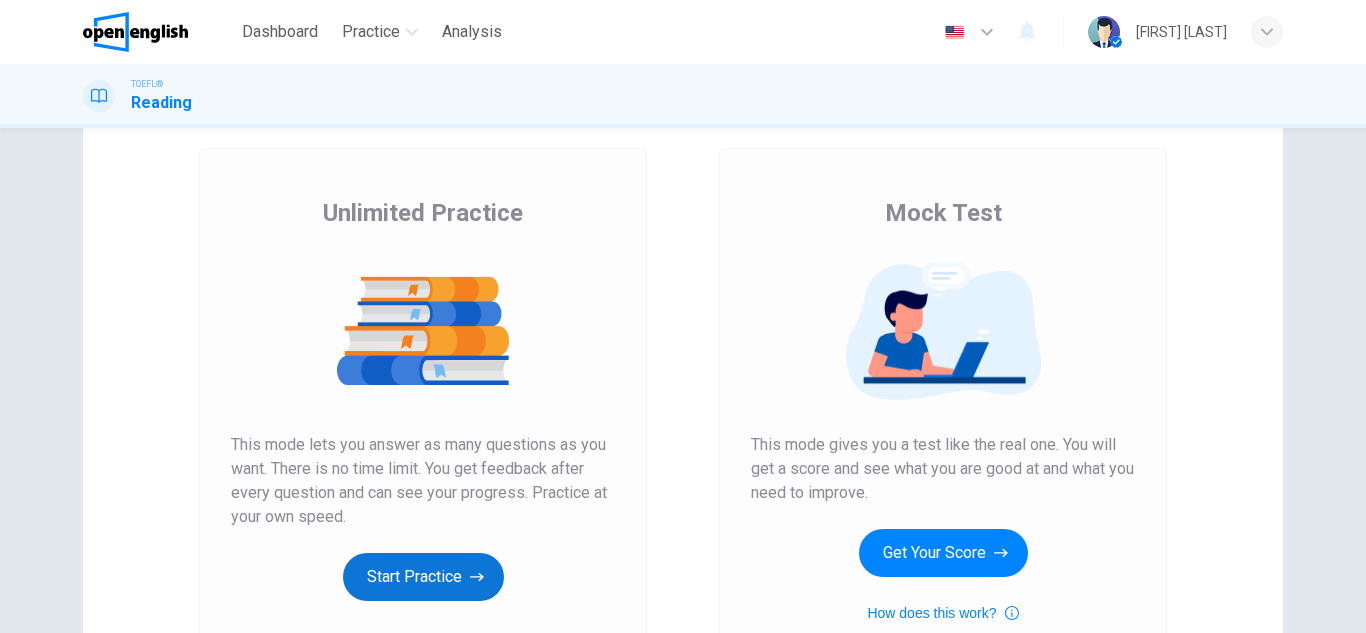 click on "Start Practice" at bounding box center (423, 577) 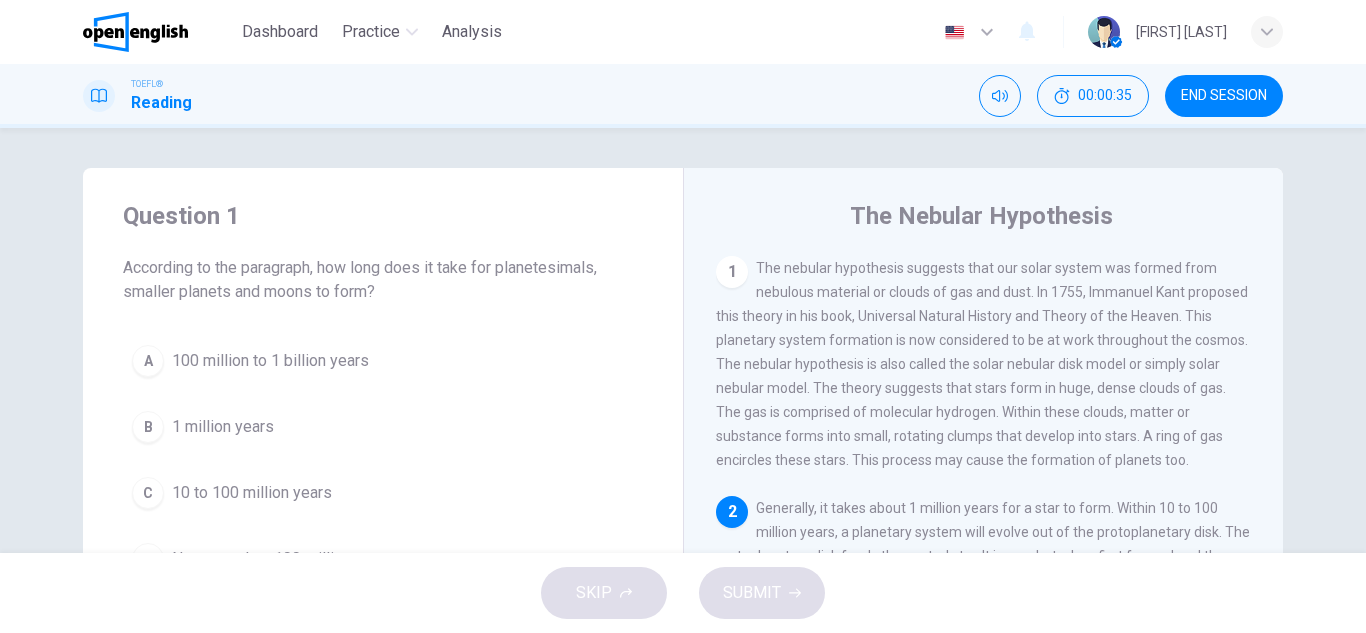 scroll, scrollTop: 200, scrollLeft: 0, axis: vertical 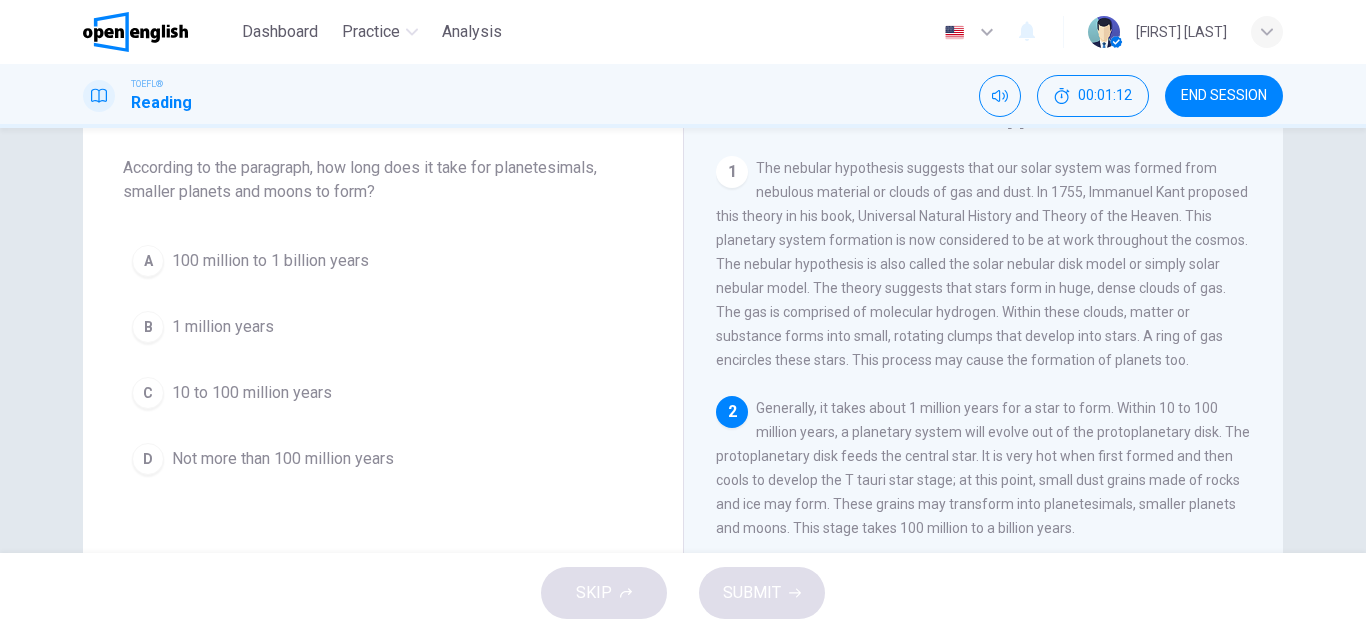 click on "B 1 million years" at bounding box center [383, 327] 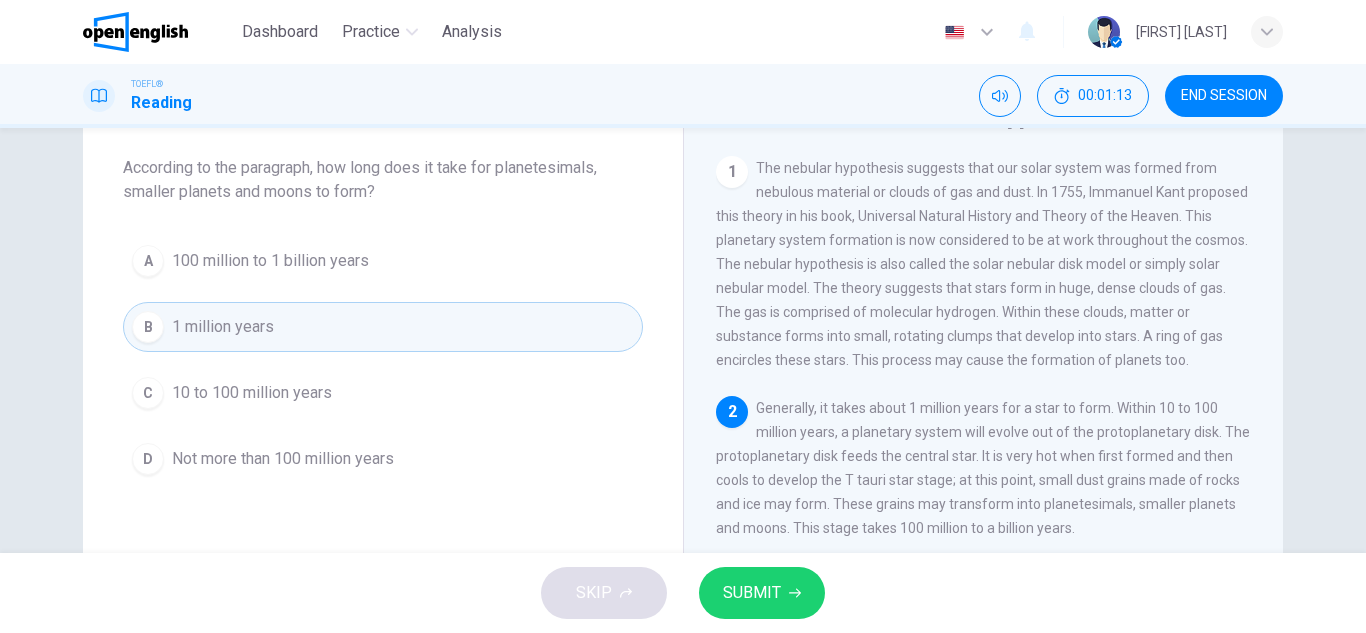 click on "SUBMIT" at bounding box center [762, 593] 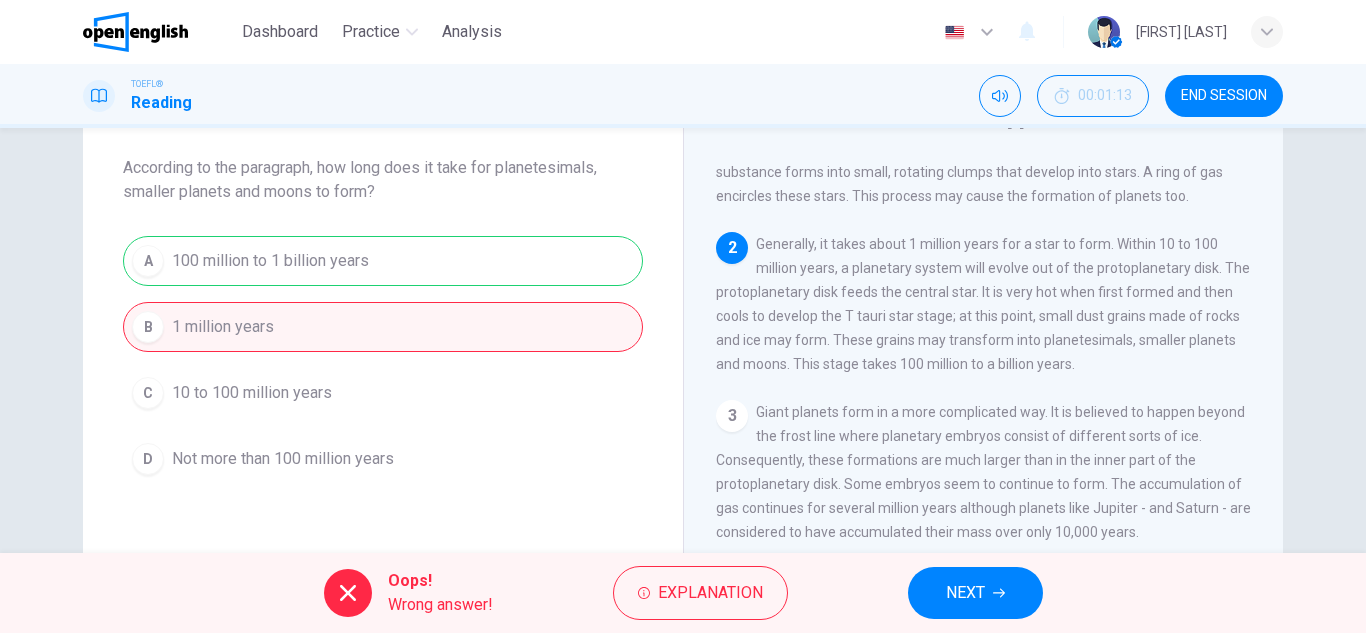 scroll, scrollTop: 200, scrollLeft: 0, axis: vertical 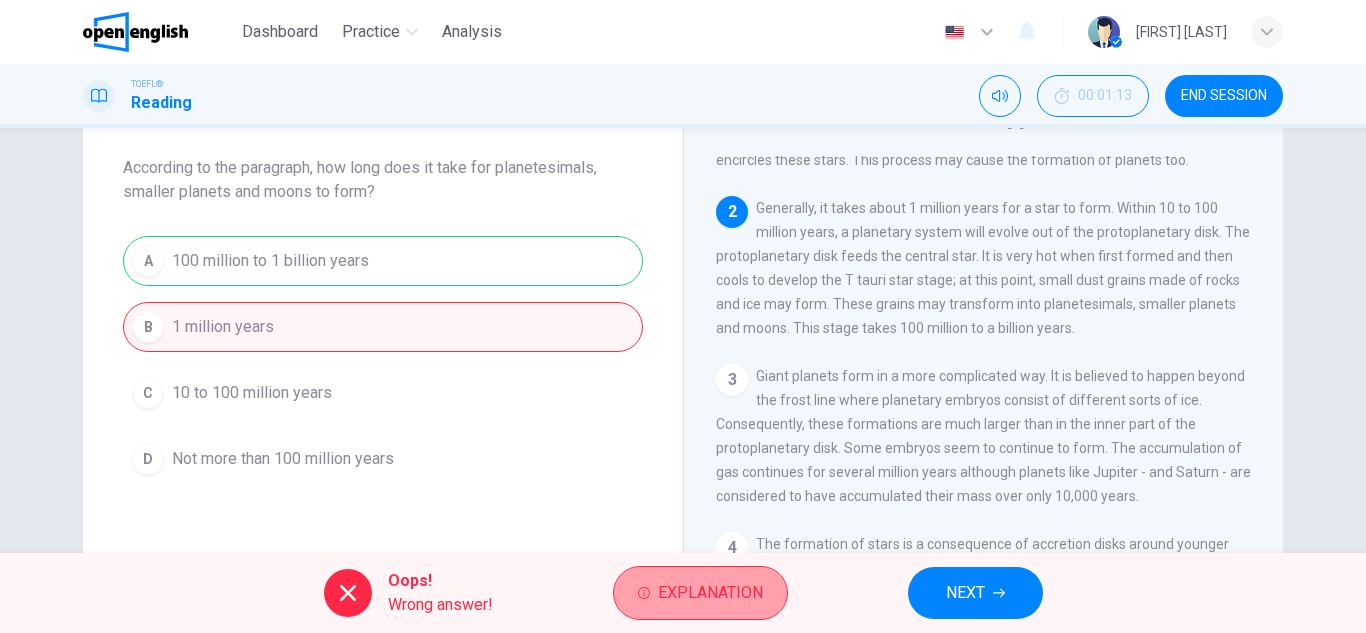 click on "Explanation" at bounding box center [710, 593] 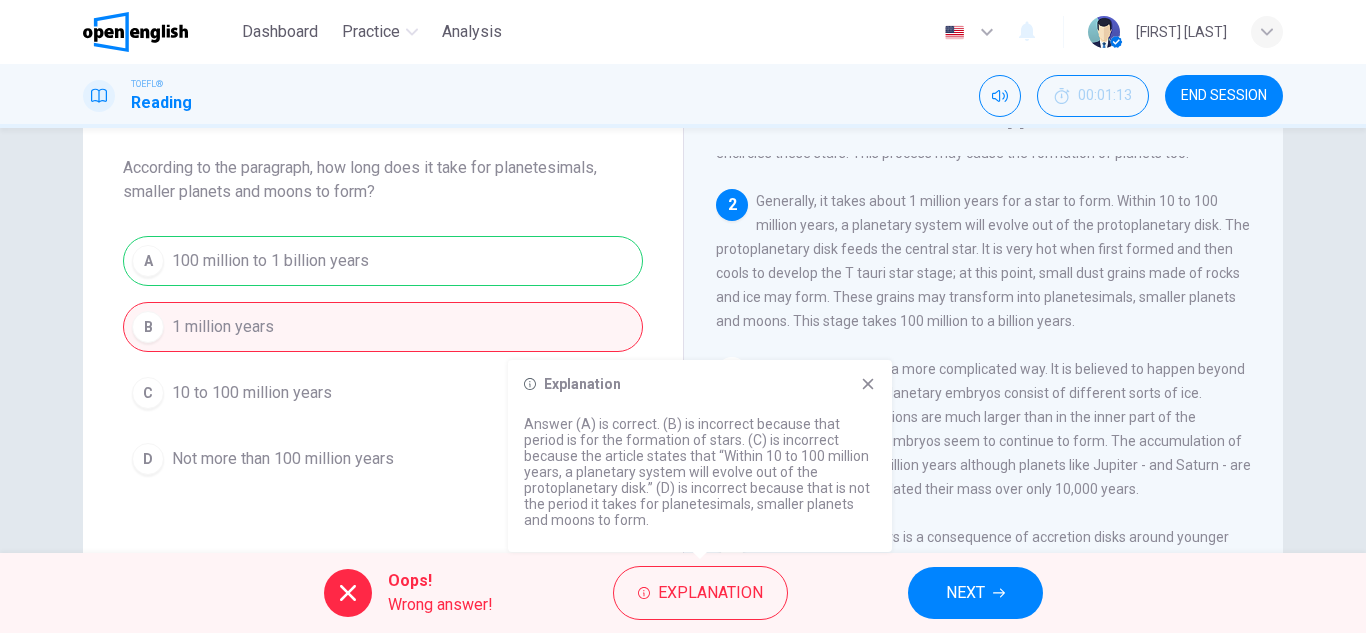 scroll, scrollTop: 200, scrollLeft: 0, axis: vertical 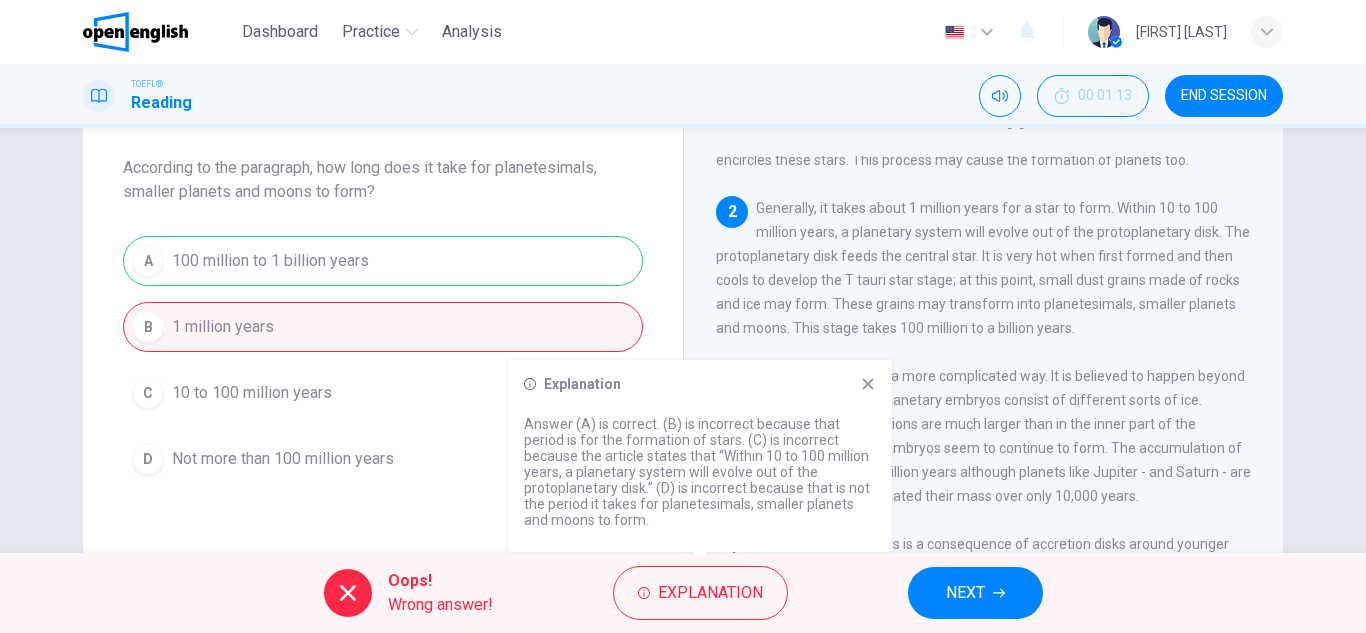 click on "Explanation Answer (A) is correct. (B) is incorrect because that period is for the formation of stars. (C) is incorrect because the article states that “Within 10 to 100 million years, a planetary system will evolve out of the protoplanetary disk.” (D) is incorrect because that is not the period it takes for planetesimals, smaller planets and moons to form." at bounding box center (700, 456) 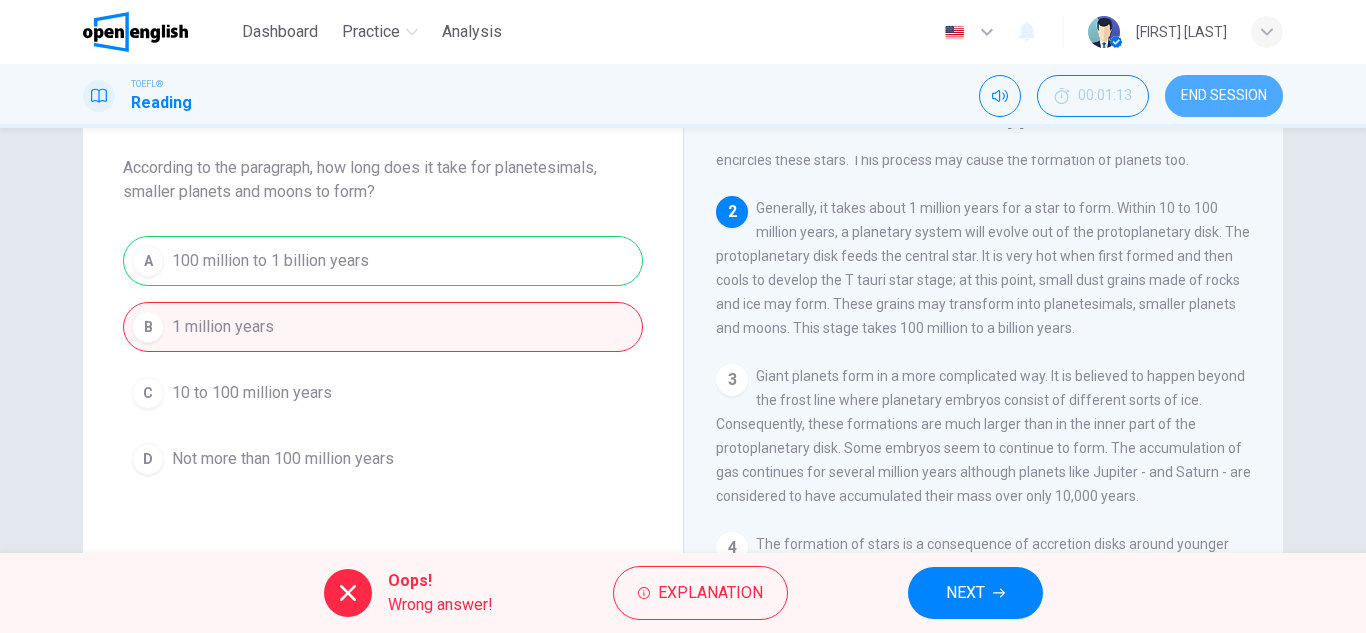drag, startPoint x: 1193, startPoint y: 96, endPoint x: 754, endPoint y: 126, distance: 440.02386 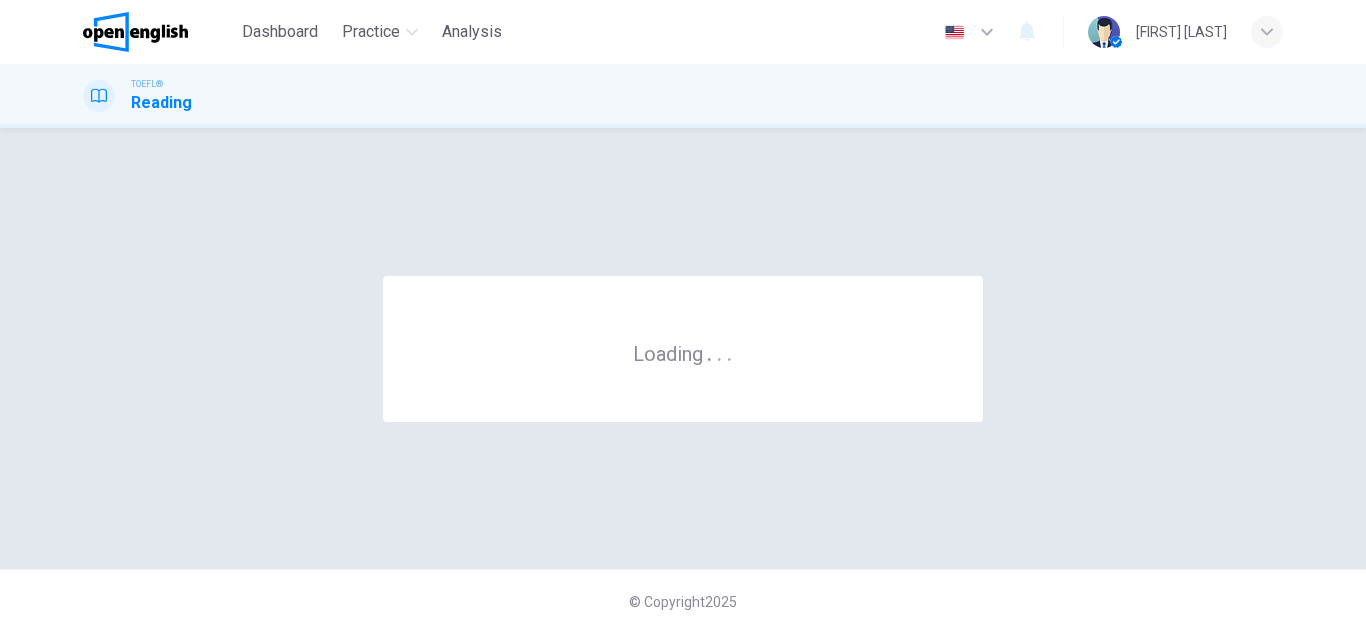 scroll, scrollTop: 0, scrollLeft: 0, axis: both 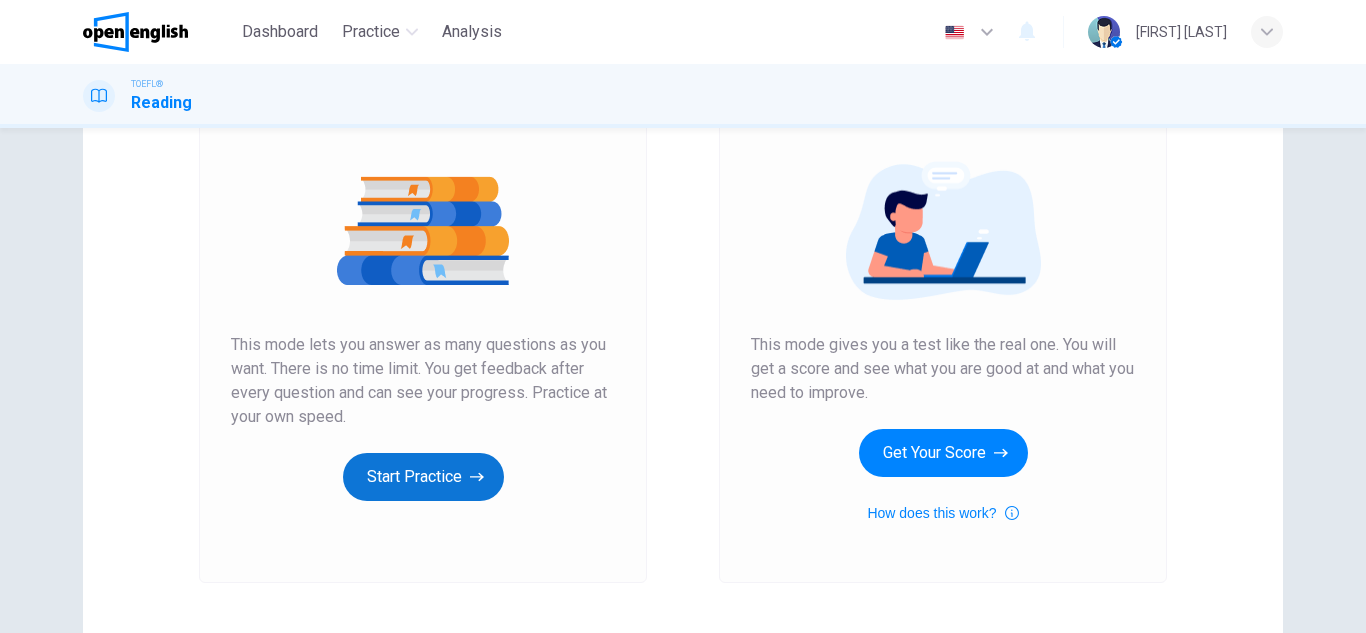 click on "Start Practice" at bounding box center (423, 477) 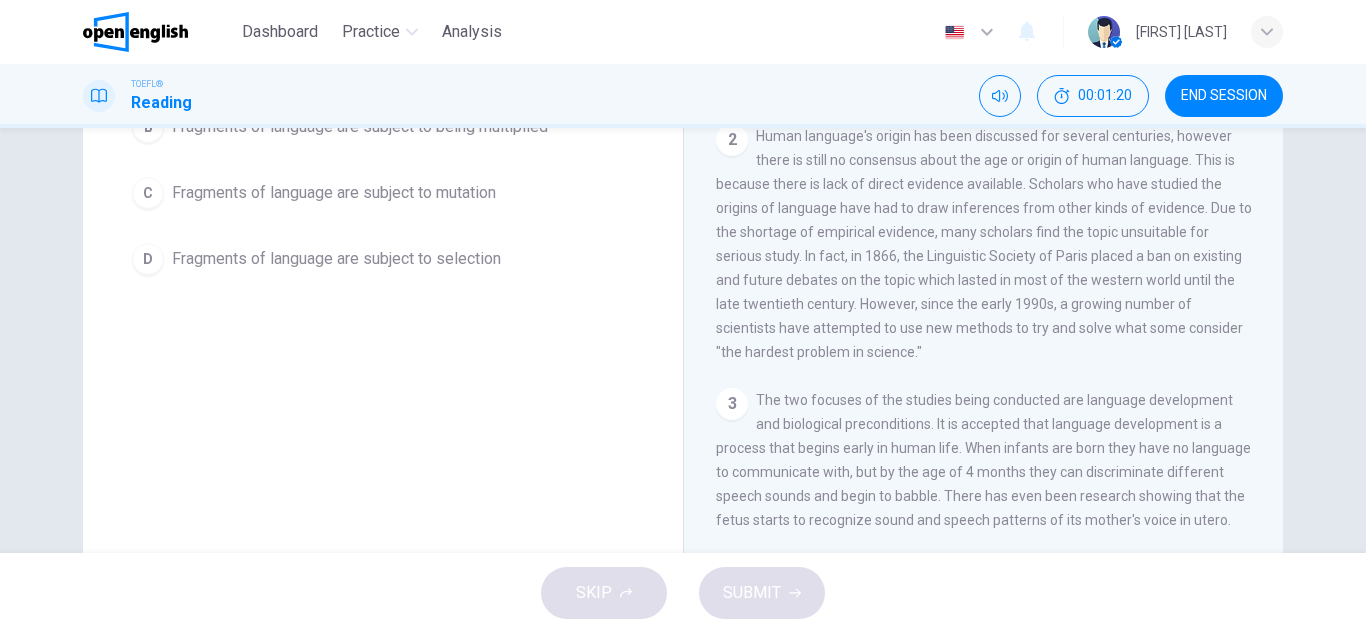 scroll, scrollTop: 350, scrollLeft: 0, axis: vertical 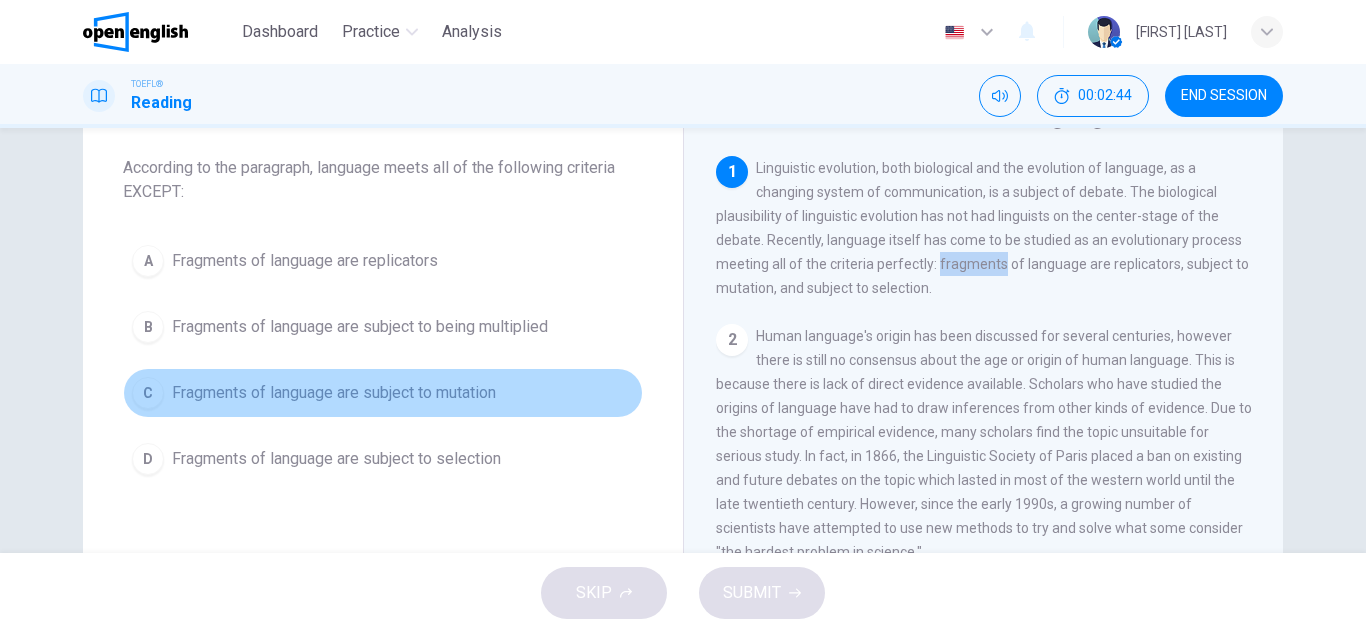 click on "Fragments of language are subject to mutation" at bounding box center [305, 261] 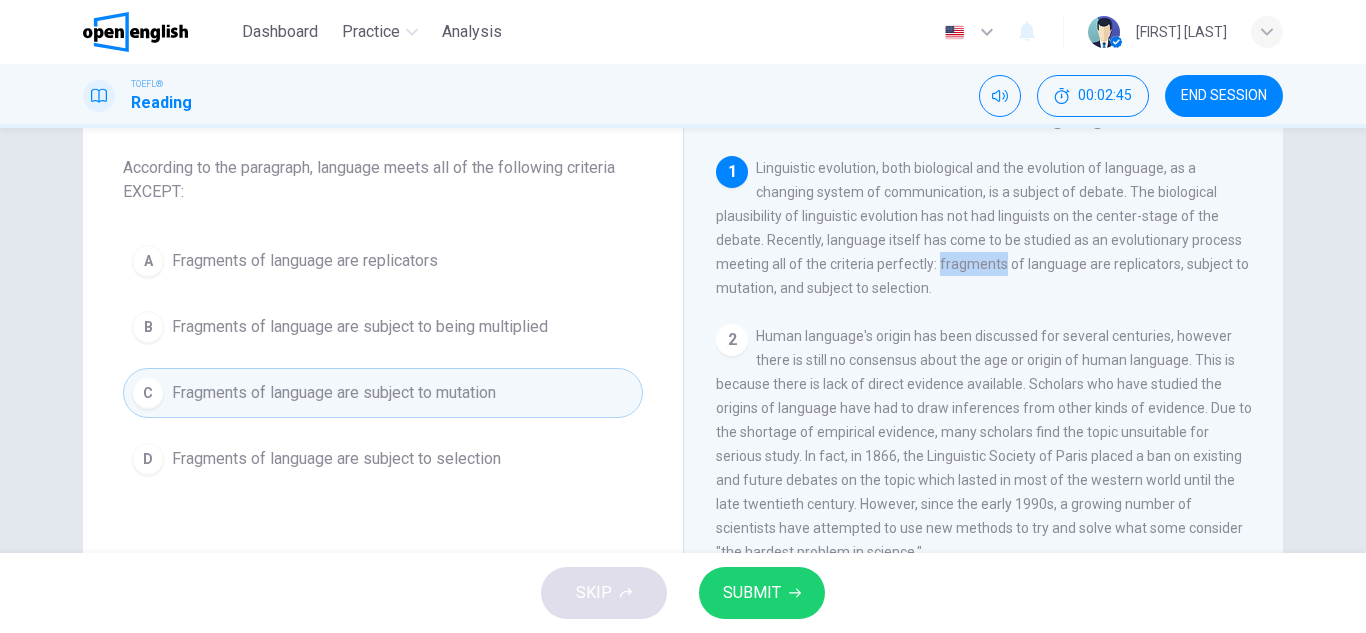click on "SUBMIT" at bounding box center (762, 593) 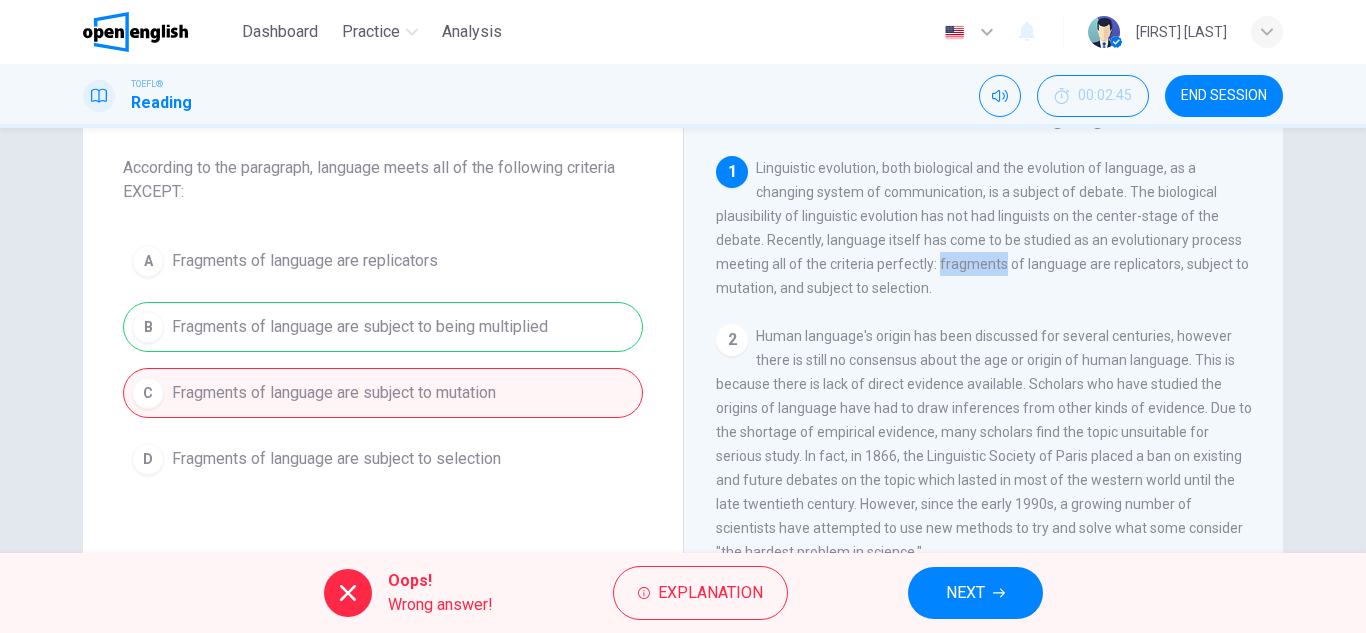 click on "NEXT" at bounding box center [965, 593] 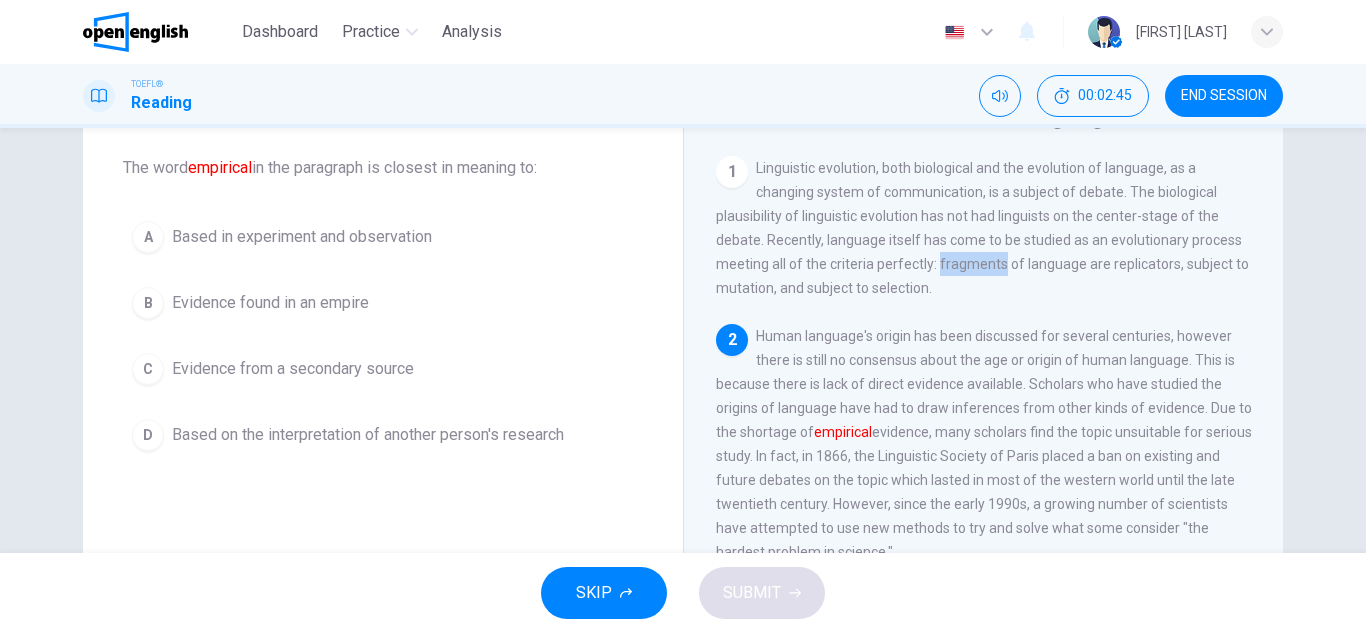 scroll, scrollTop: 49, scrollLeft: 0, axis: vertical 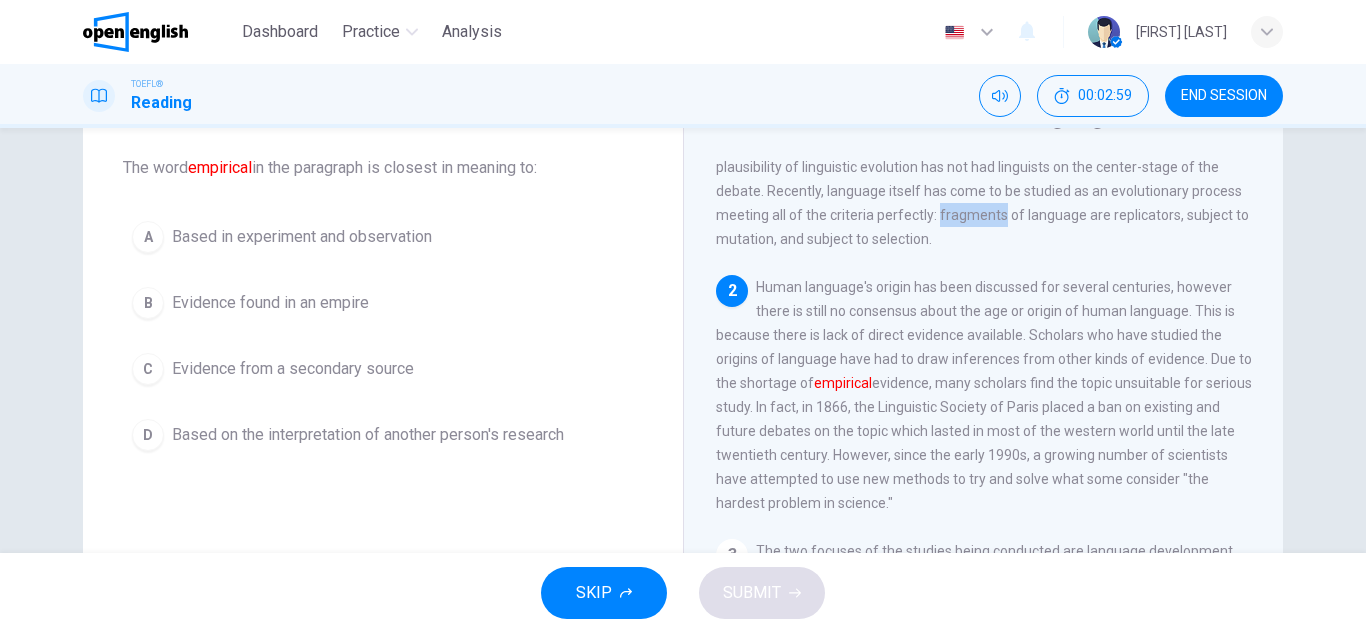 click on "Based in experiment and observation" at bounding box center (302, 237) 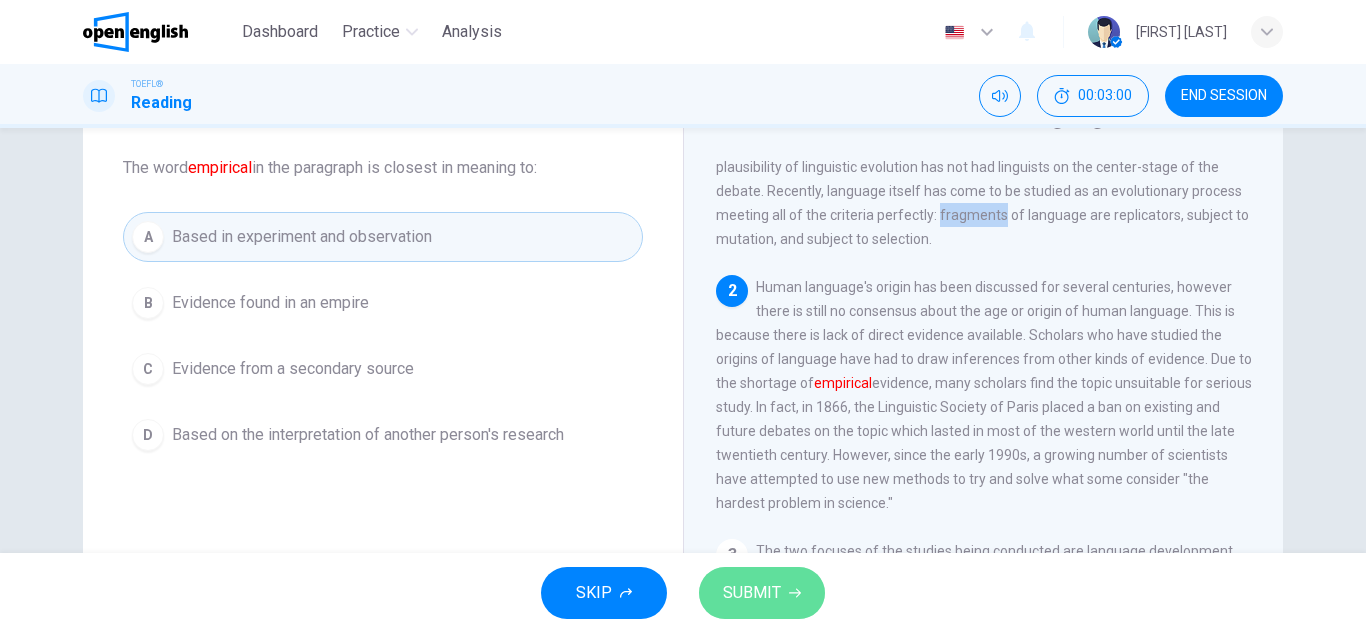 click on "SUBMIT" at bounding box center (762, 593) 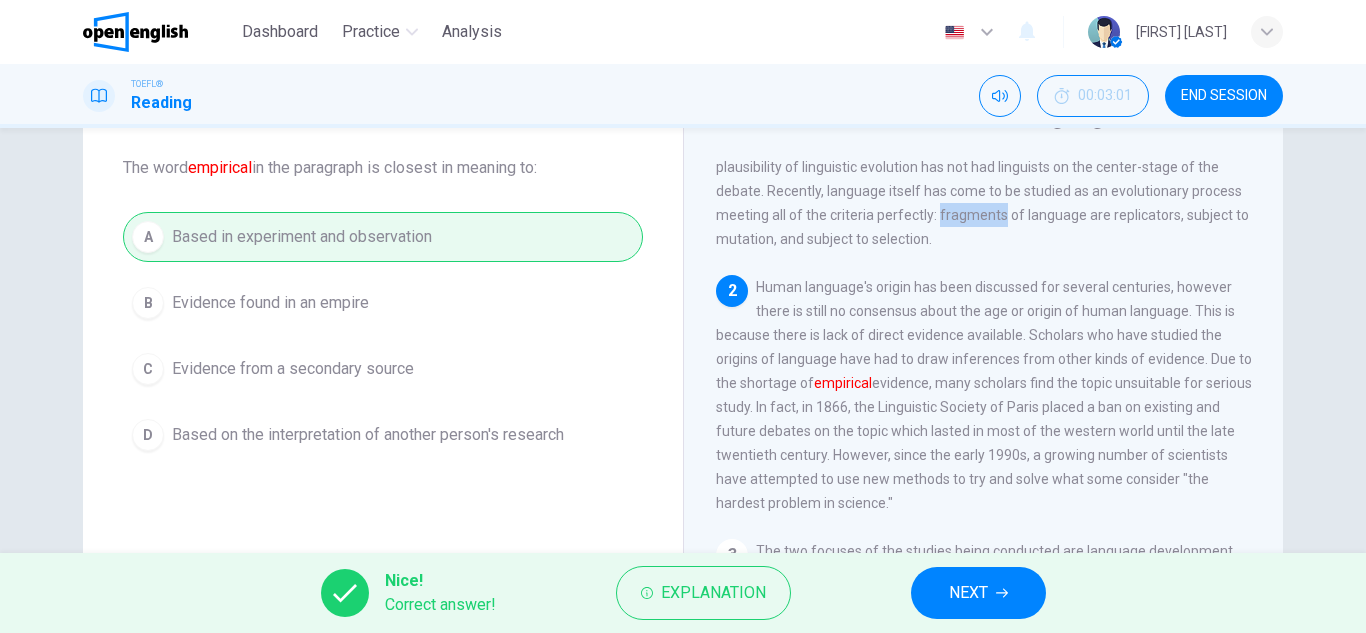 click on "NEXT" at bounding box center [978, 593] 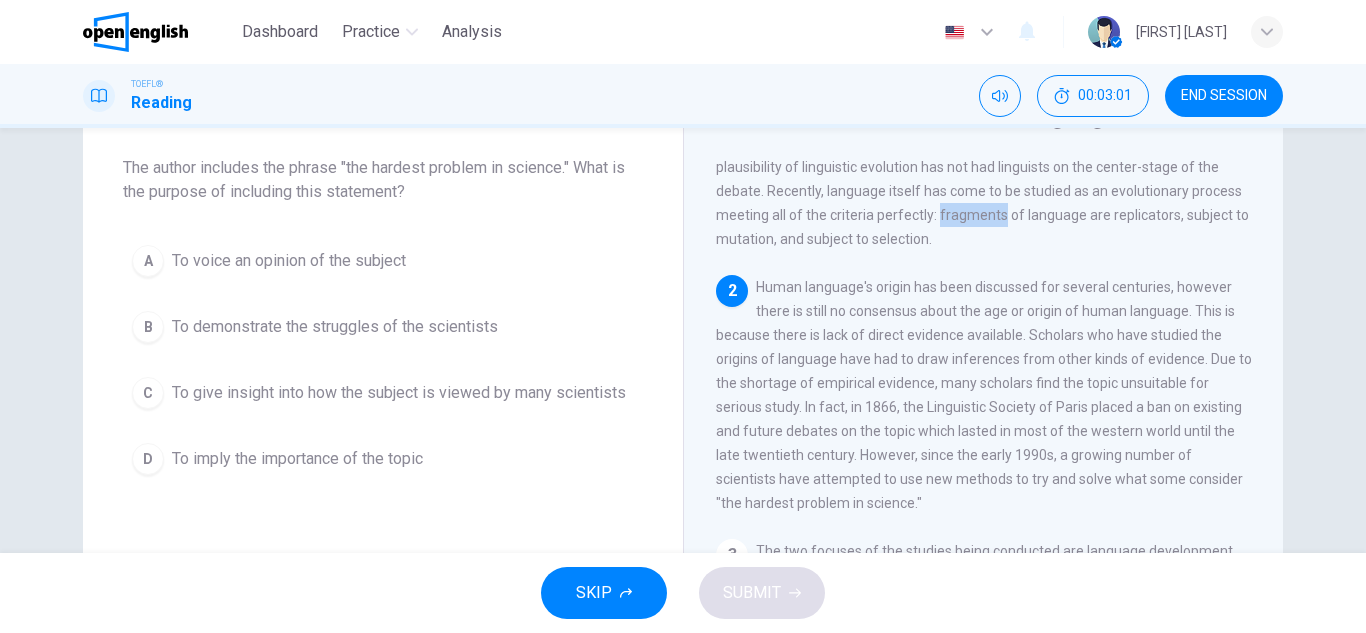 scroll, scrollTop: 174, scrollLeft: 0, axis: vertical 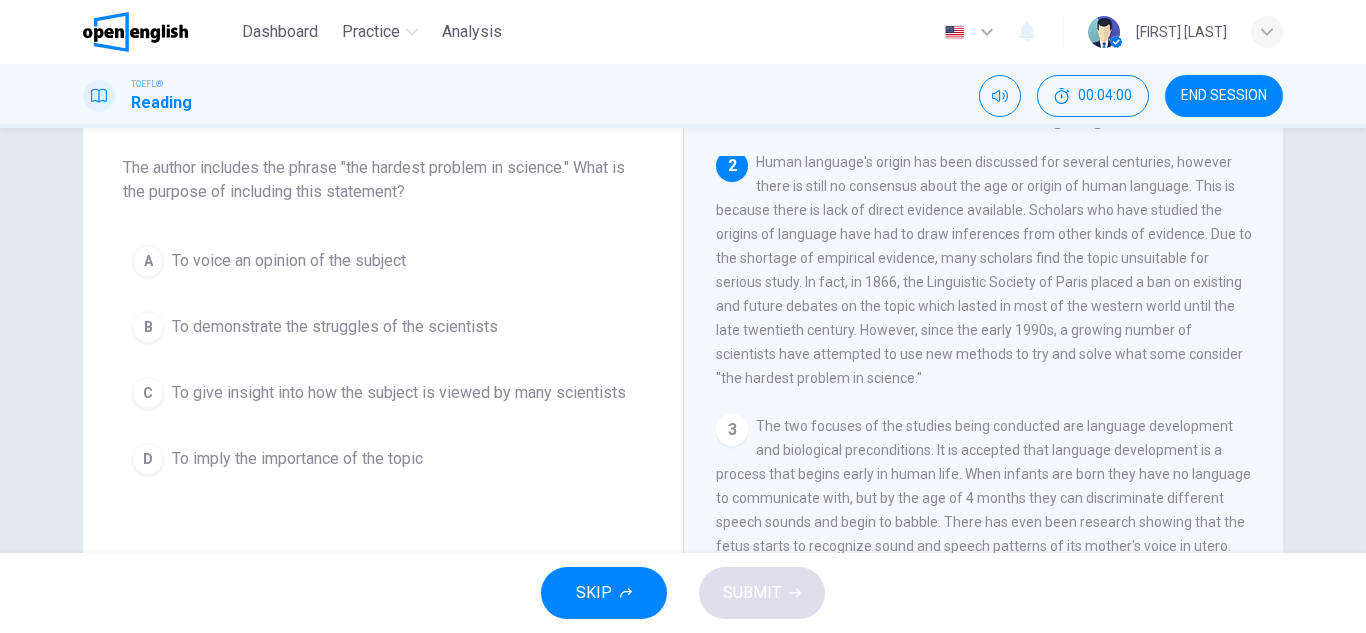 click on "D To imply the importance of the topic" at bounding box center [383, 459] 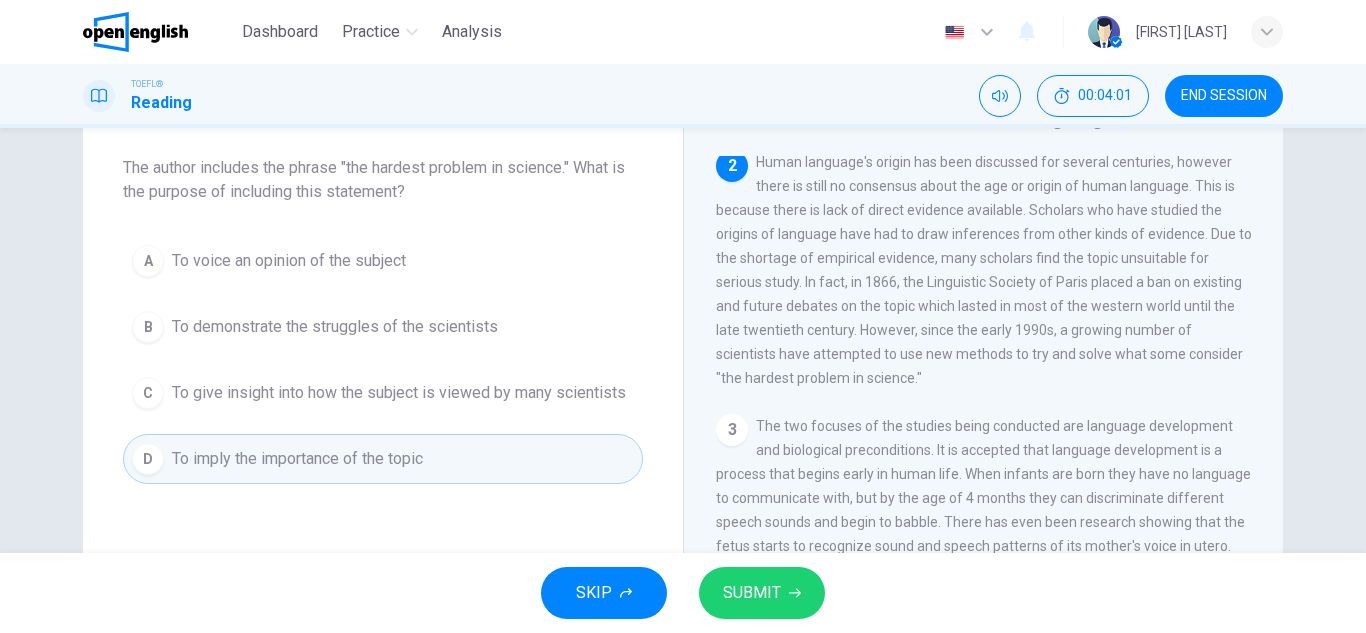 click on "SUBMIT" at bounding box center [762, 593] 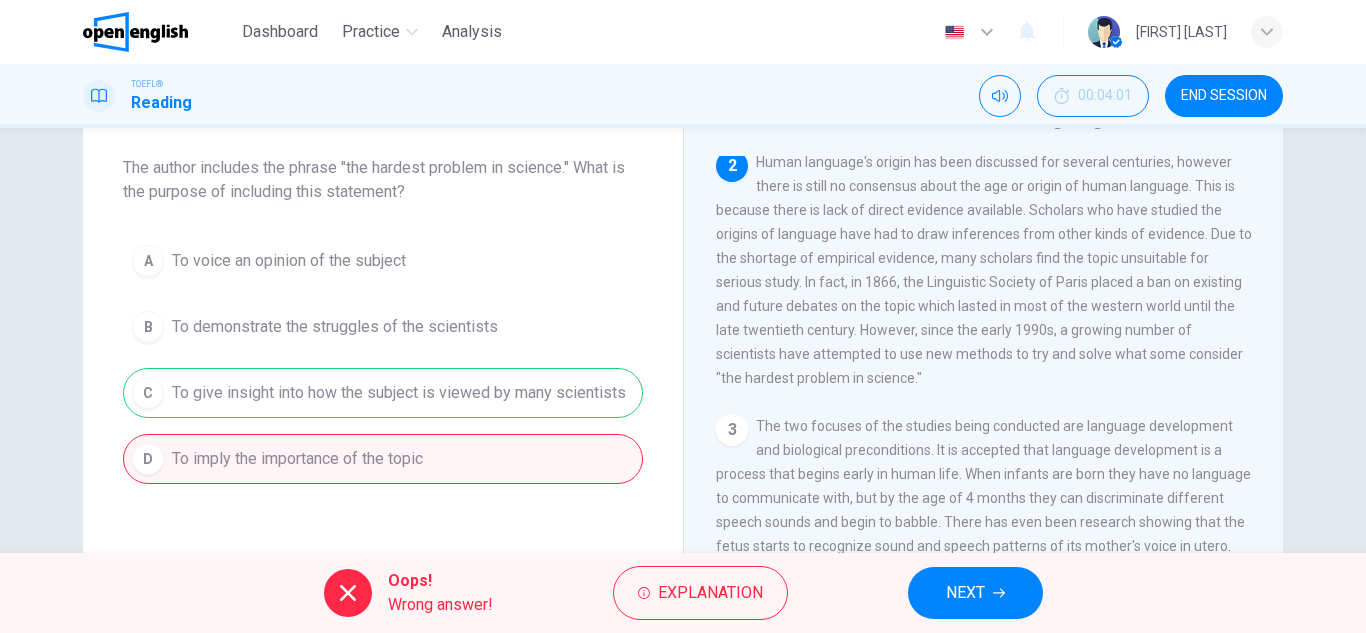 click on "NEXT" at bounding box center (975, 593) 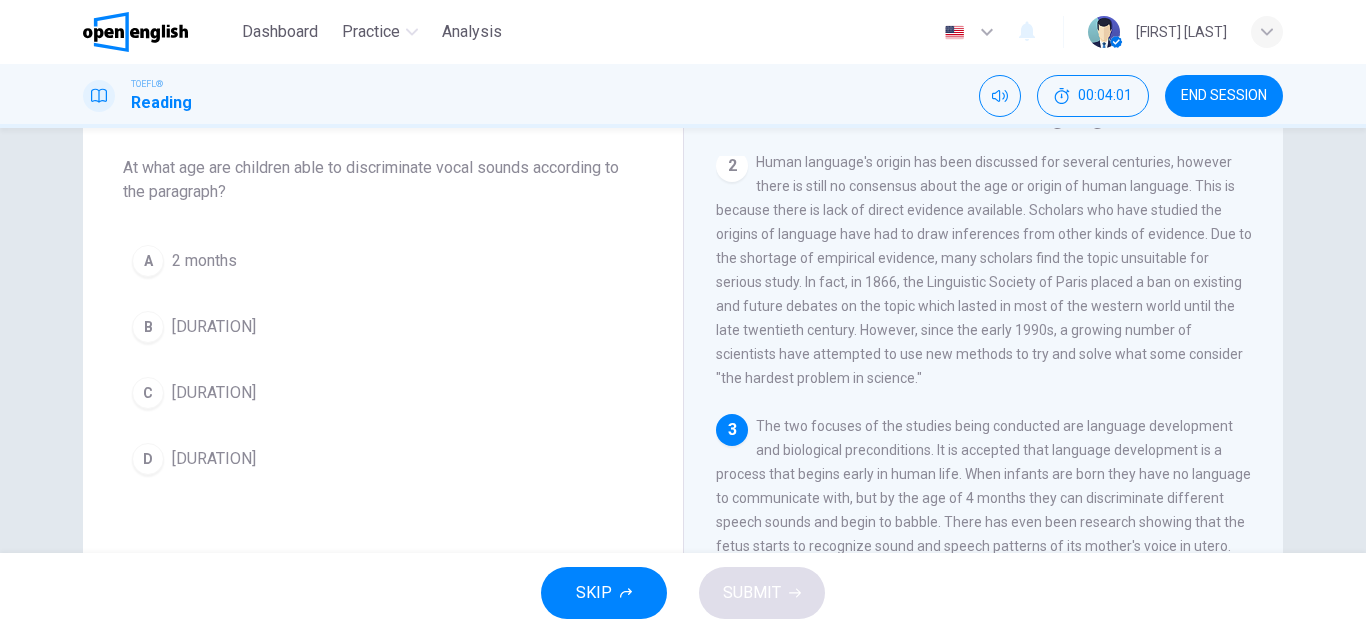 scroll, scrollTop: 223, scrollLeft: 0, axis: vertical 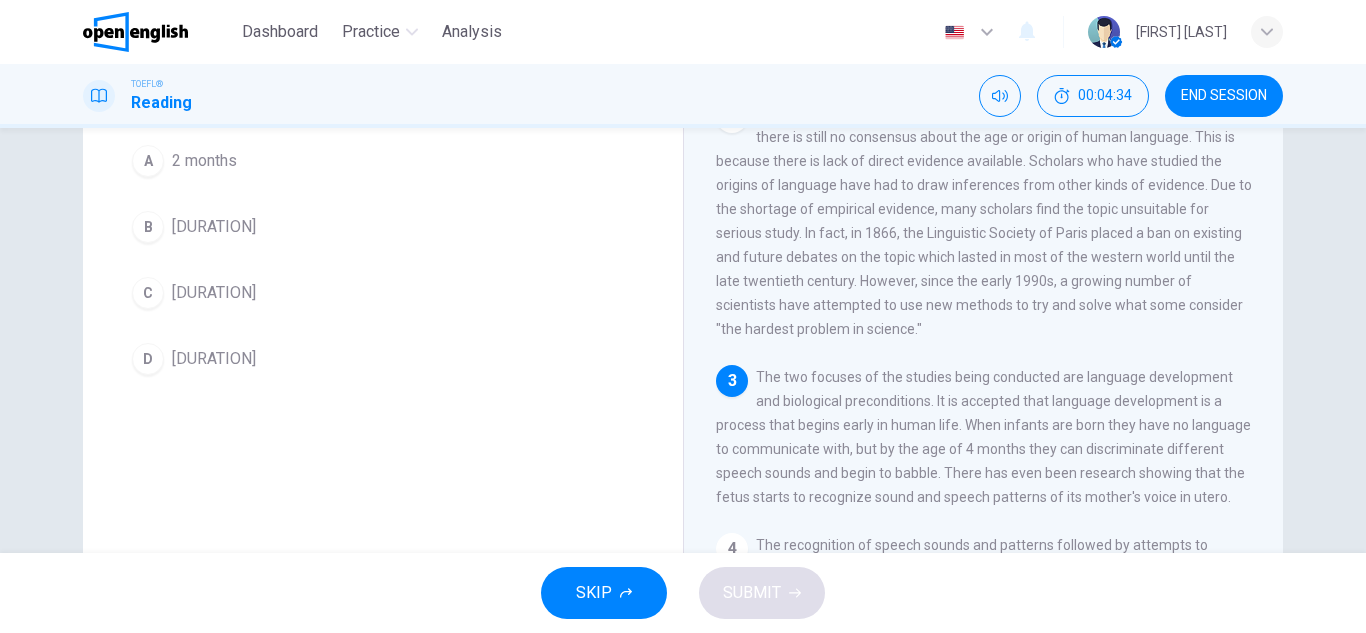 click on "D" at bounding box center [148, 161] 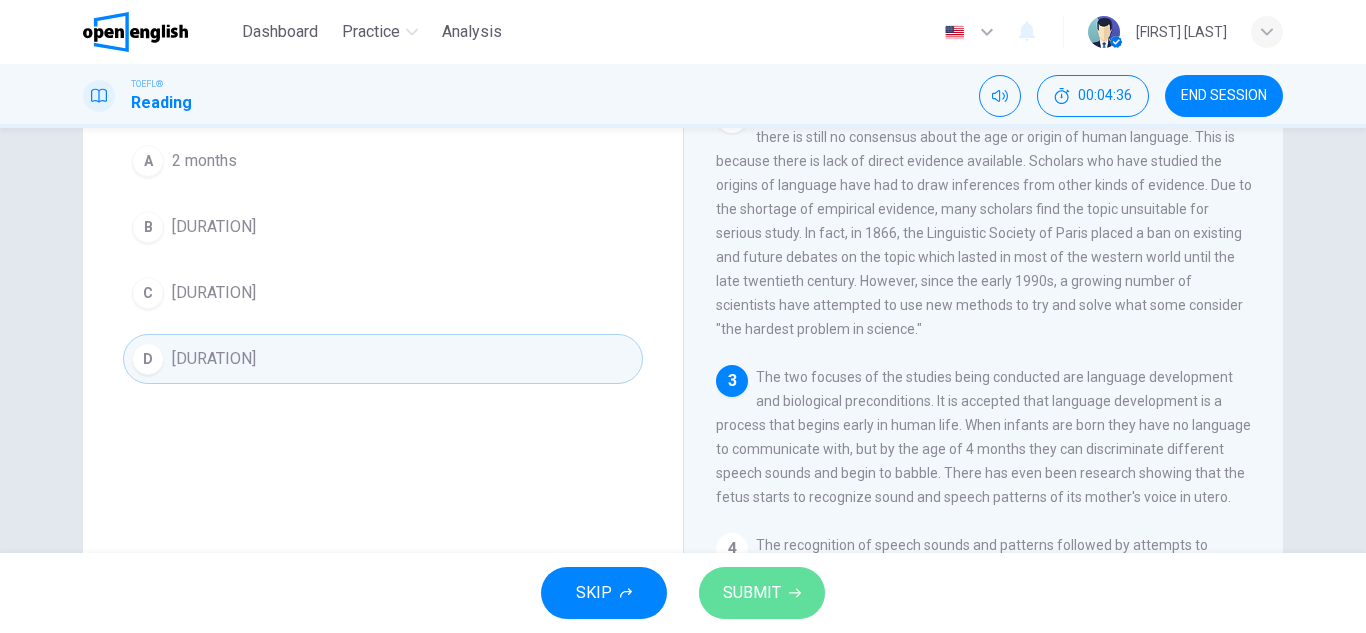 click on "SUBMIT" at bounding box center [762, 593] 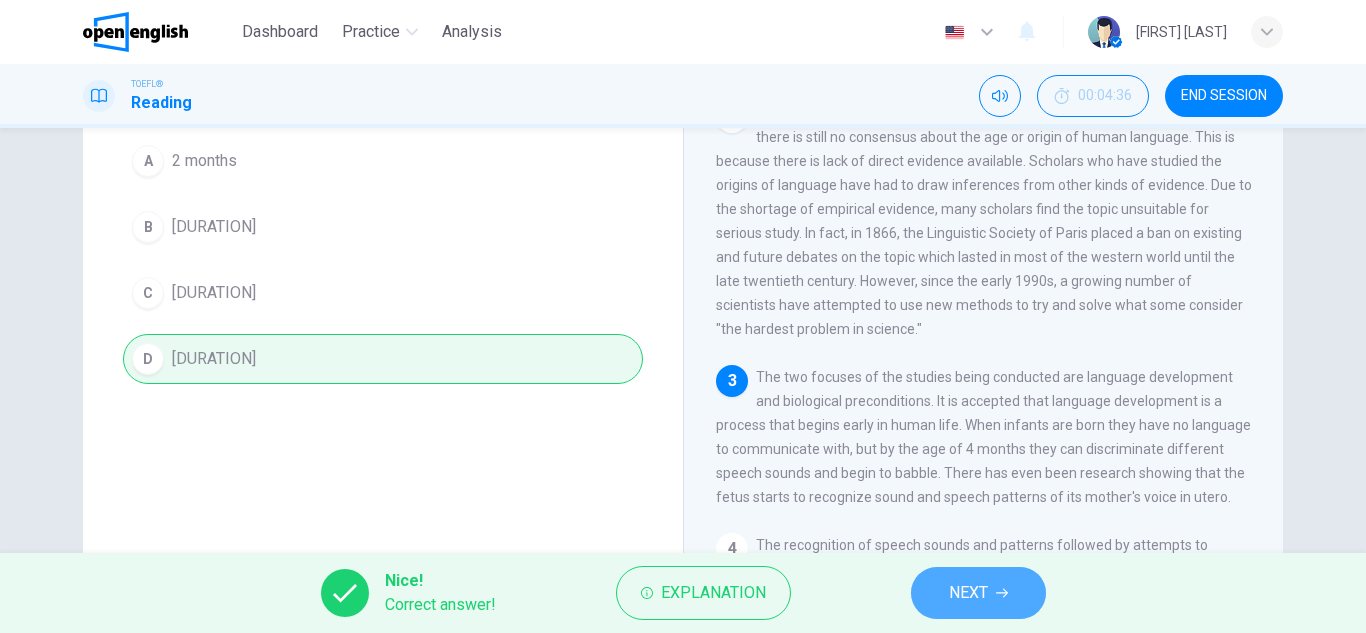 click on "NEXT" at bounding box center (978, 593) 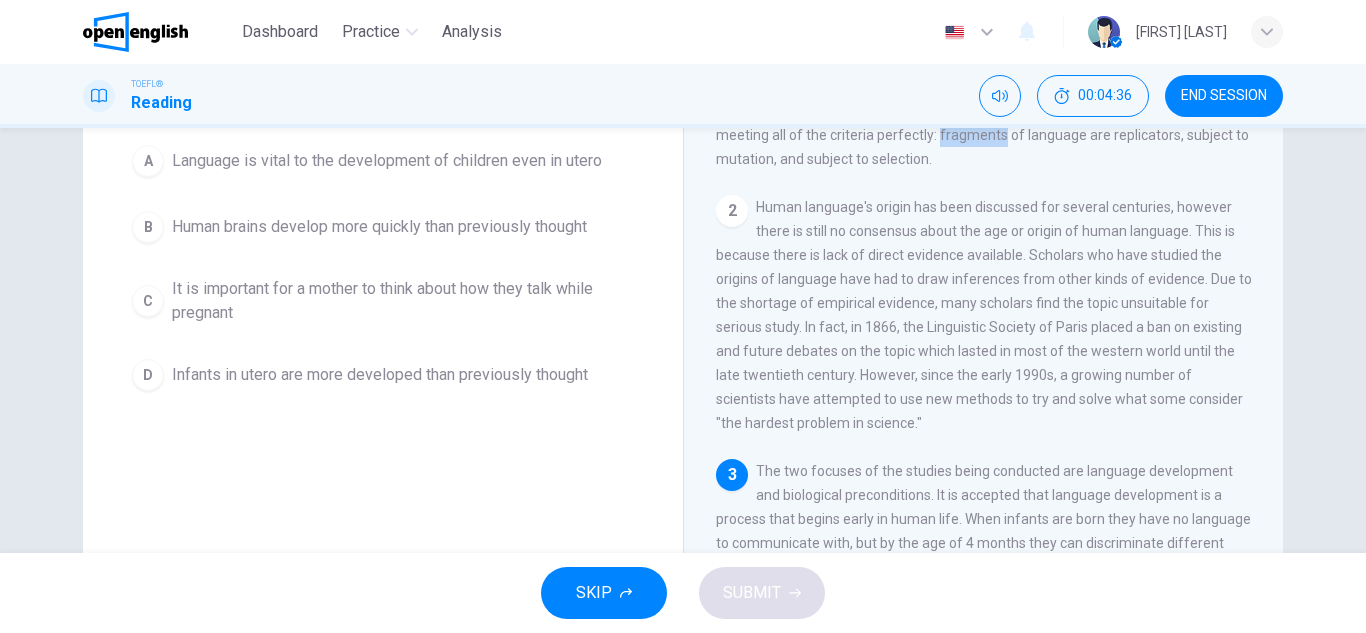 scroll, scrollTop: 0, scrollLeft: 0, axis: both 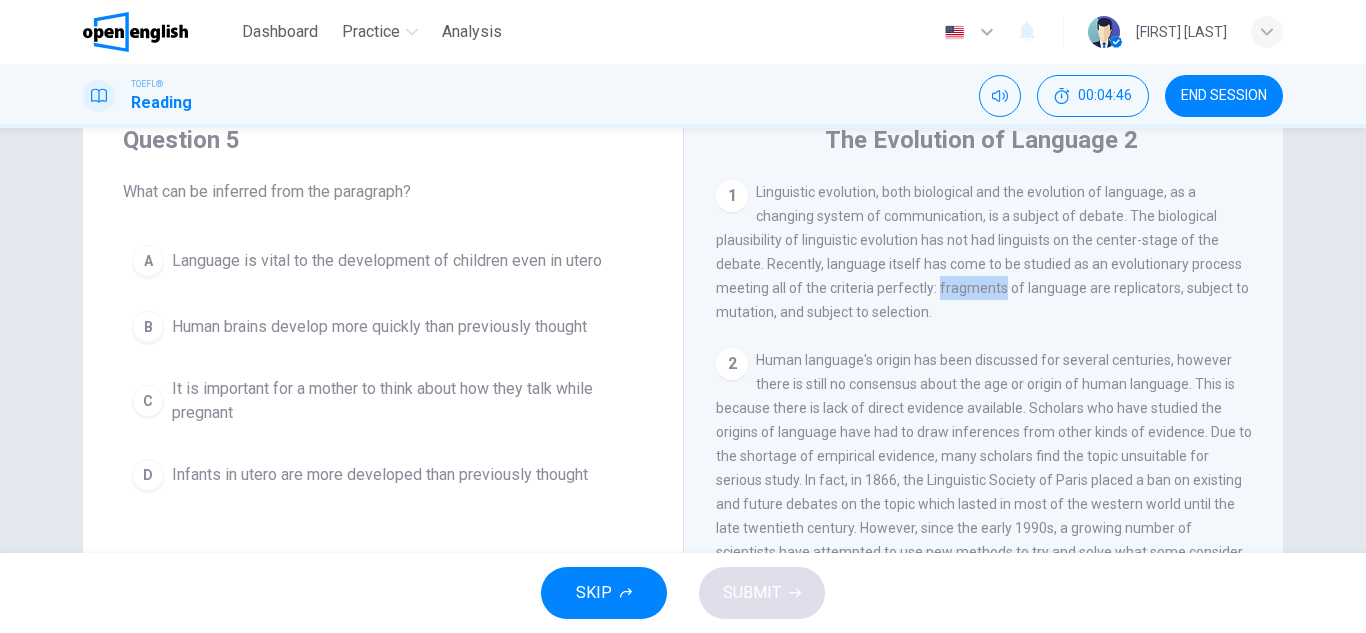 click on "A Language is vital to the development of children even in utero B Human brains develop more quickly than previously thought C It is important for a mother to think about how they talk while pregnant D Infants in utero are more developed than previously thought" at bounding box center (383, 368) 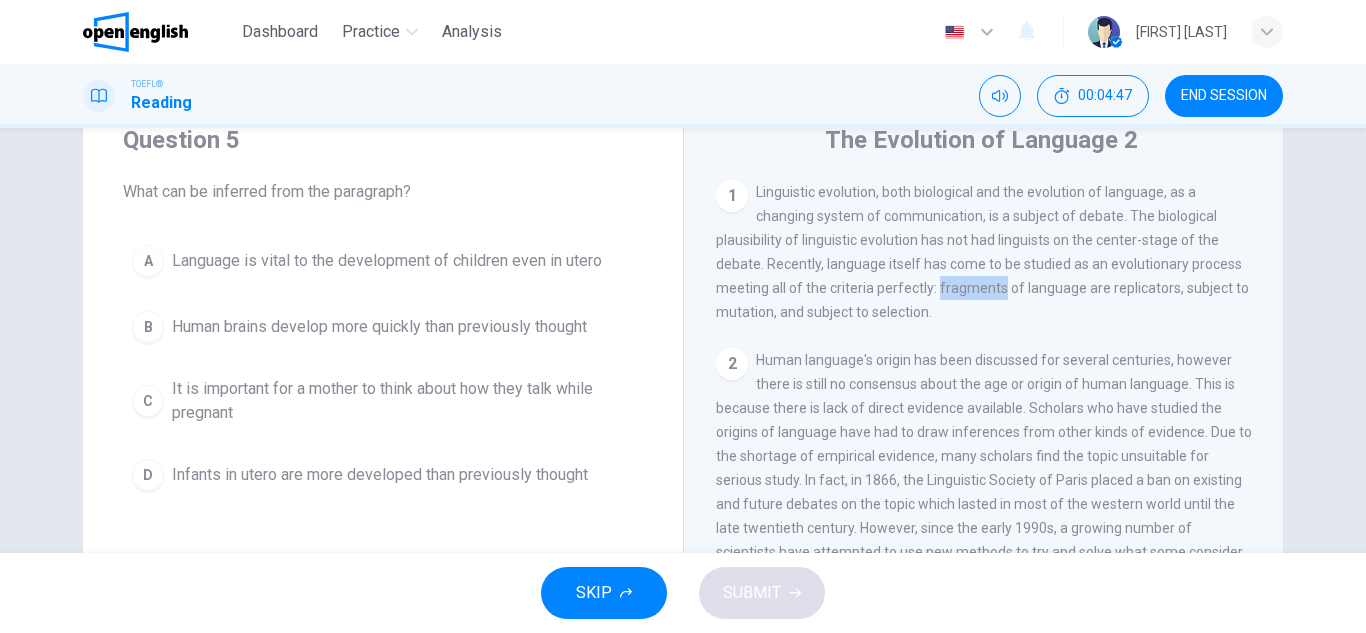 drag, startPoint x: 1012, startPoint y: 302, endPoint x: 990, endPoint y: 303, distance: 22.022715 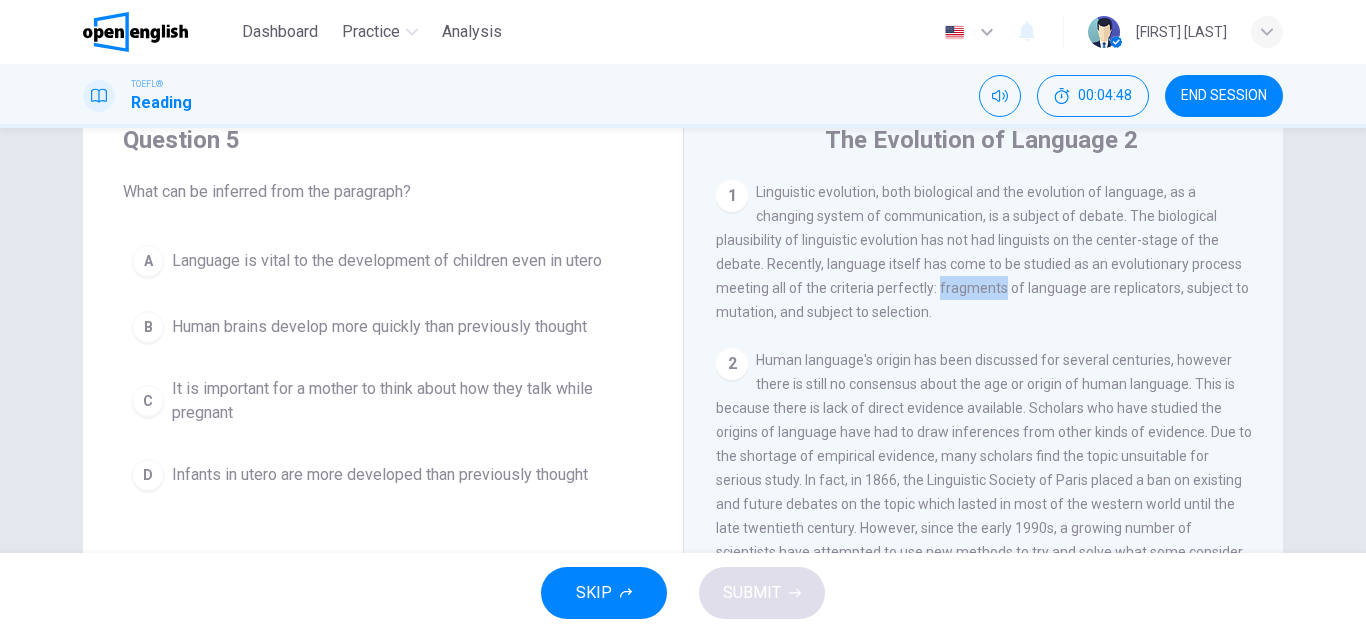 click on "1 Linguistic evolution, both biological and the evolution of language, as a changing system of communication, is a subject of debate. The biological plausibility of linguistic evolution has not had linguists on the center-stage of the debate. Recently, language itself has come to be studied as an evolutionary process meeting all of the criteria perfectly: fragments of language are replicators, subject to mutation, and subject to selection." at bounding box center [984, 252] 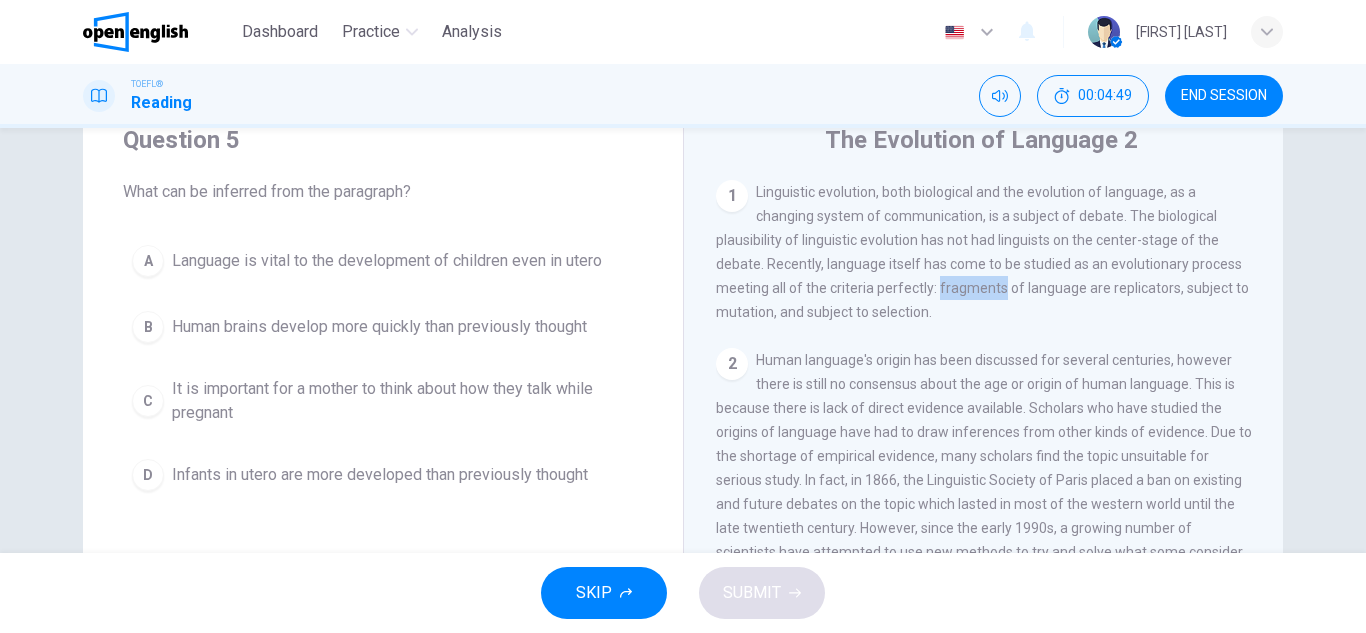drag, startPoint x: 853, startPoint y: 246, endPoint x: 882, endPoint y: 281, distance: 45.453274 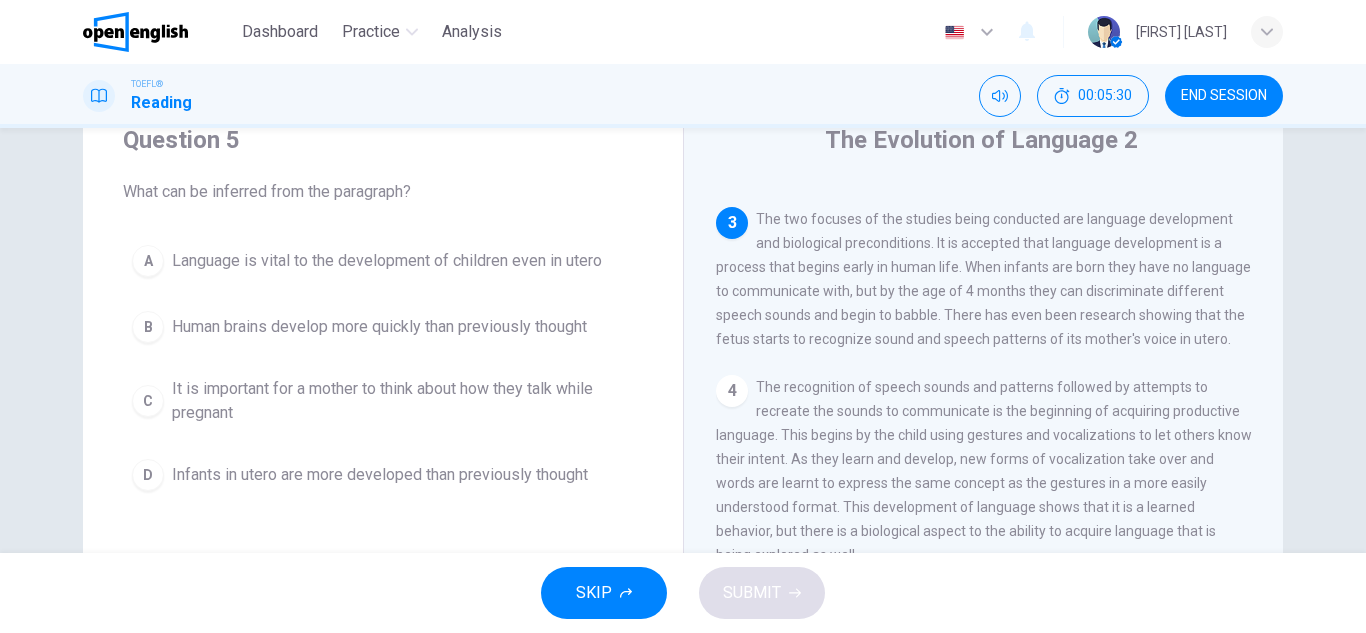 scroll, scrollTop: 400, scrollLeft: 0, axis: vertical 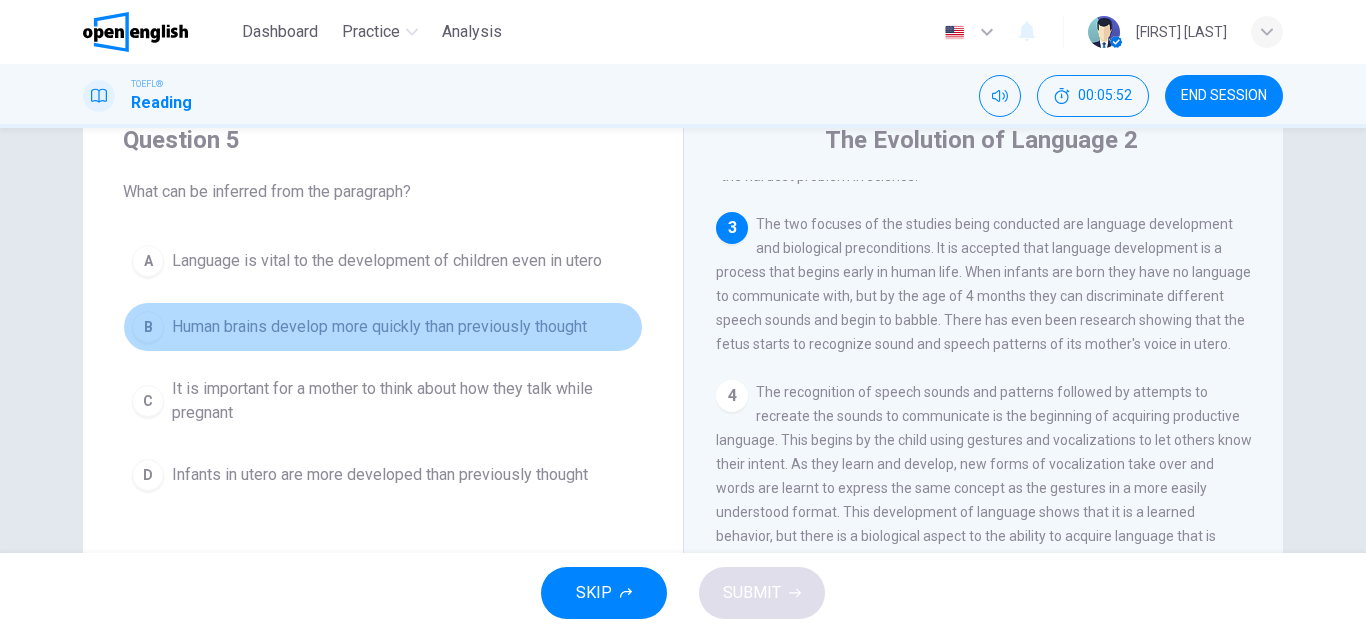 click on "Human brains develop more quickly than previously thought" at bounding box center [387, 261] 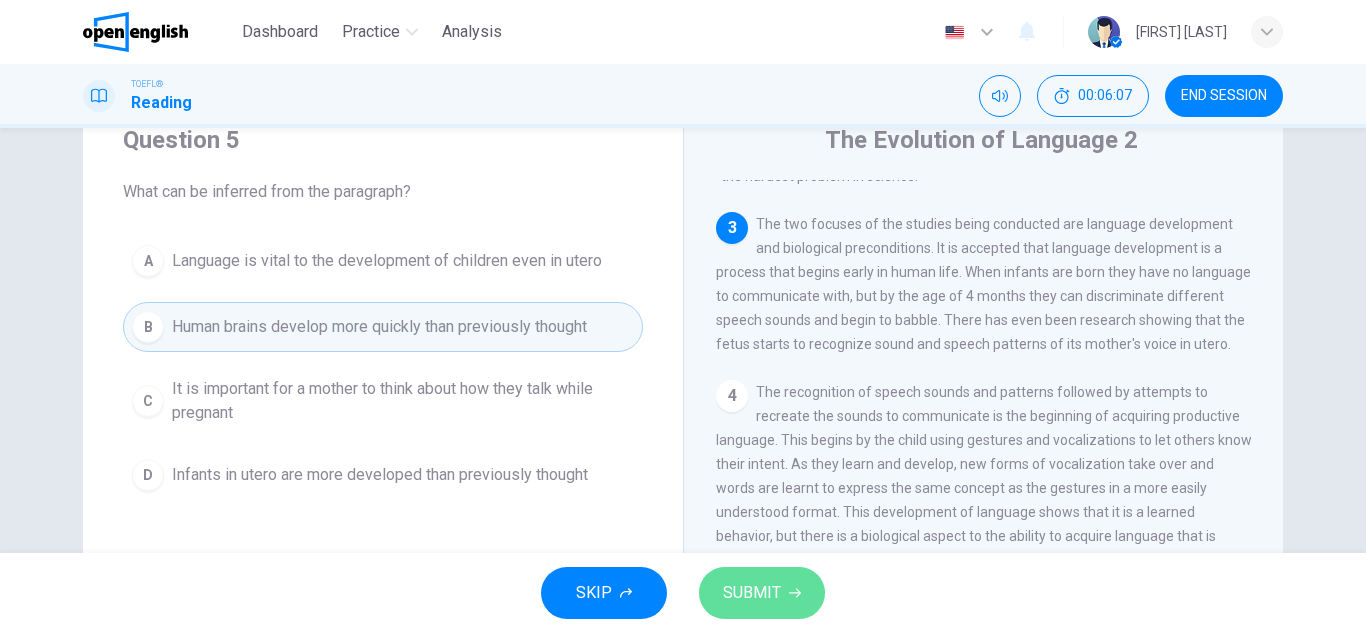 click on "SUBMIT" at bounding box center [752, 593] 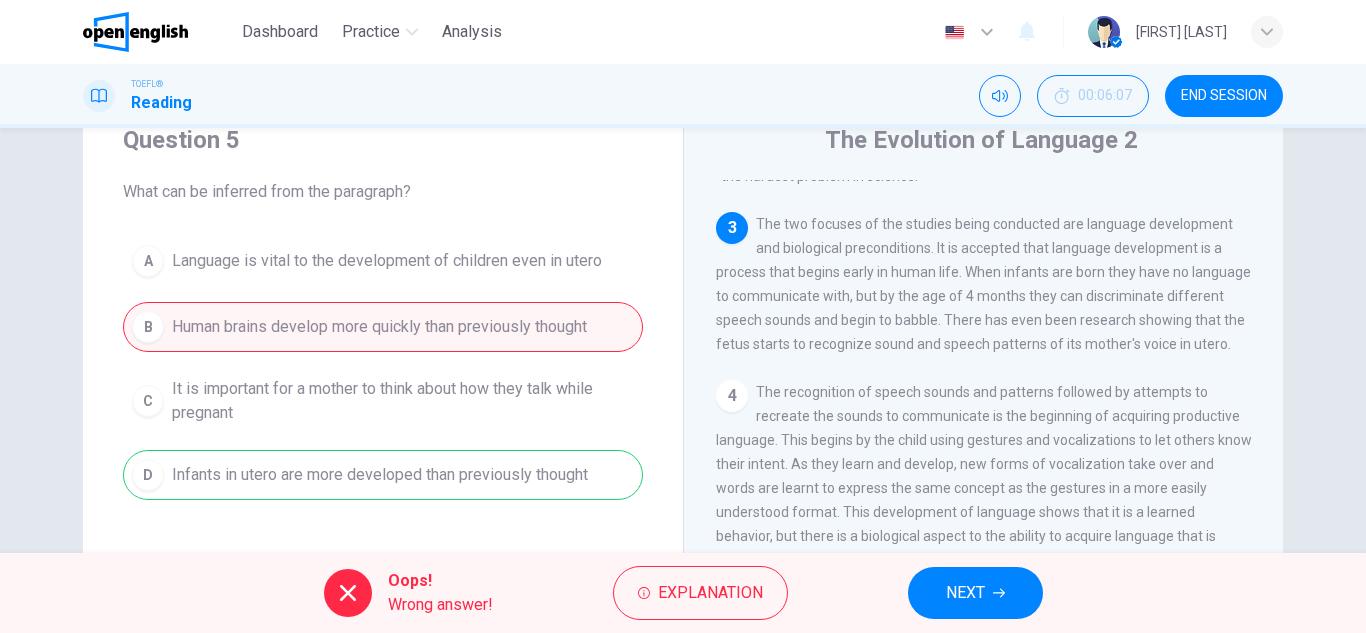 click on "NEXT" at bounding box center (965, 593) 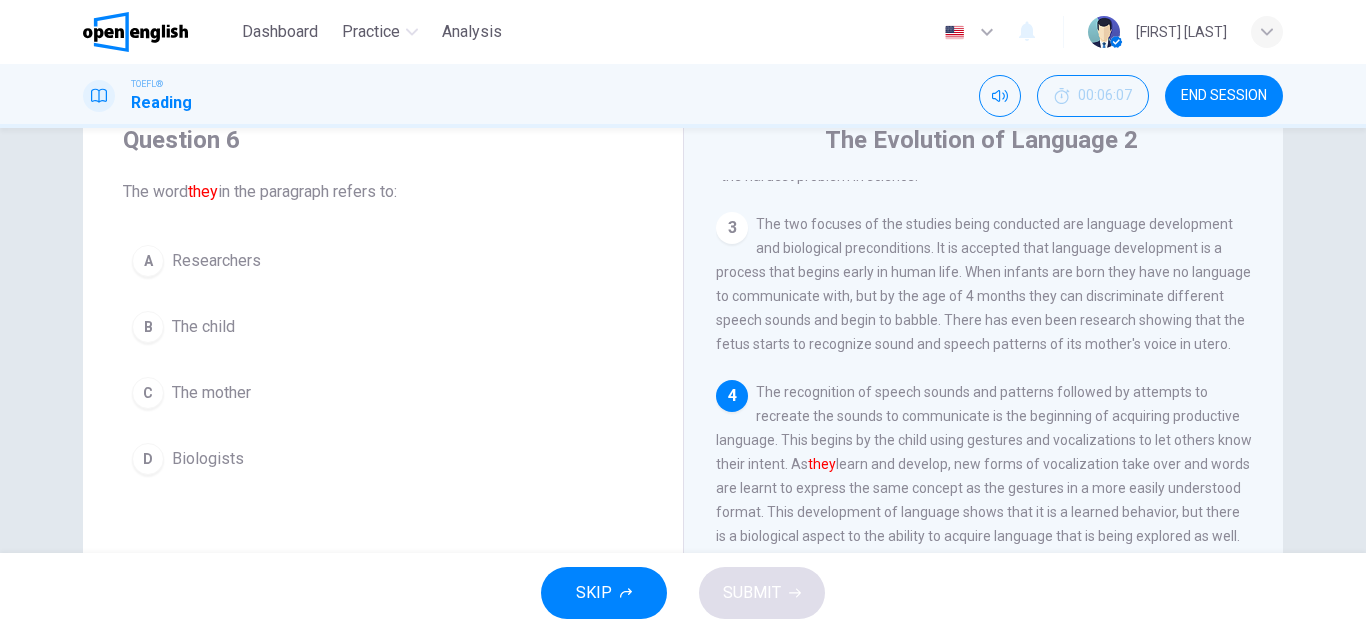 scroll, scrollTop: 447, scrollLeft: 0, axis: vertical 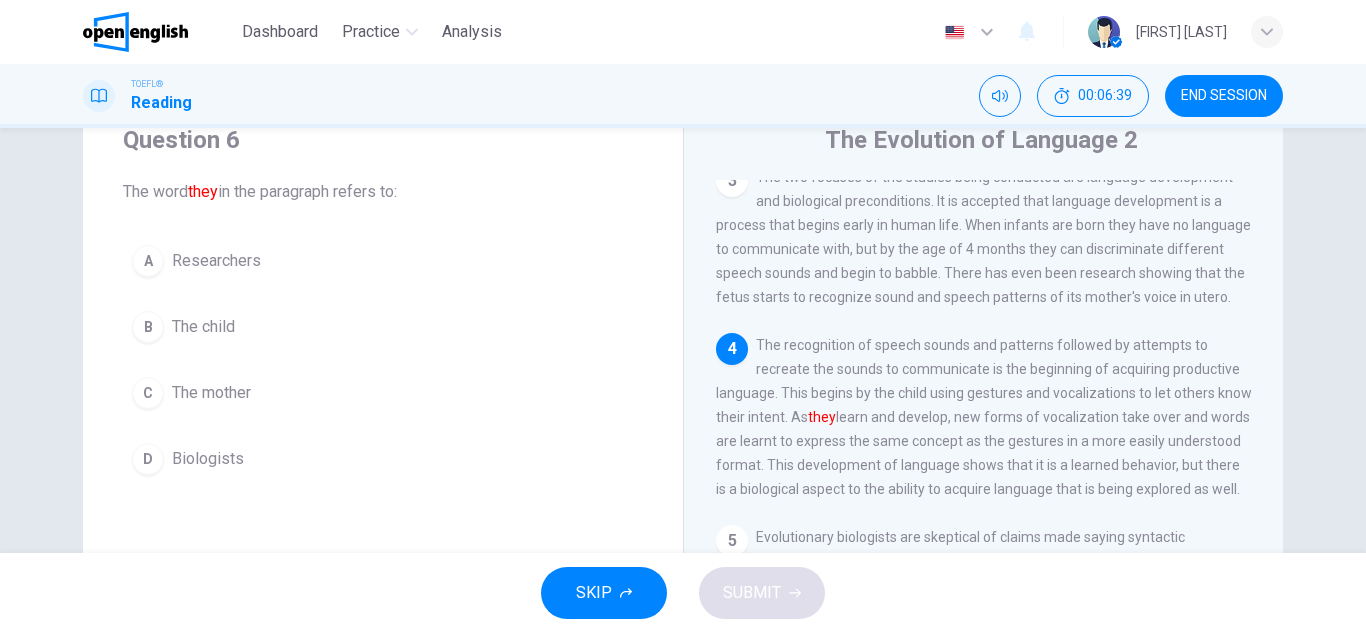 click on "B The child" at bounding box center [383, 327] 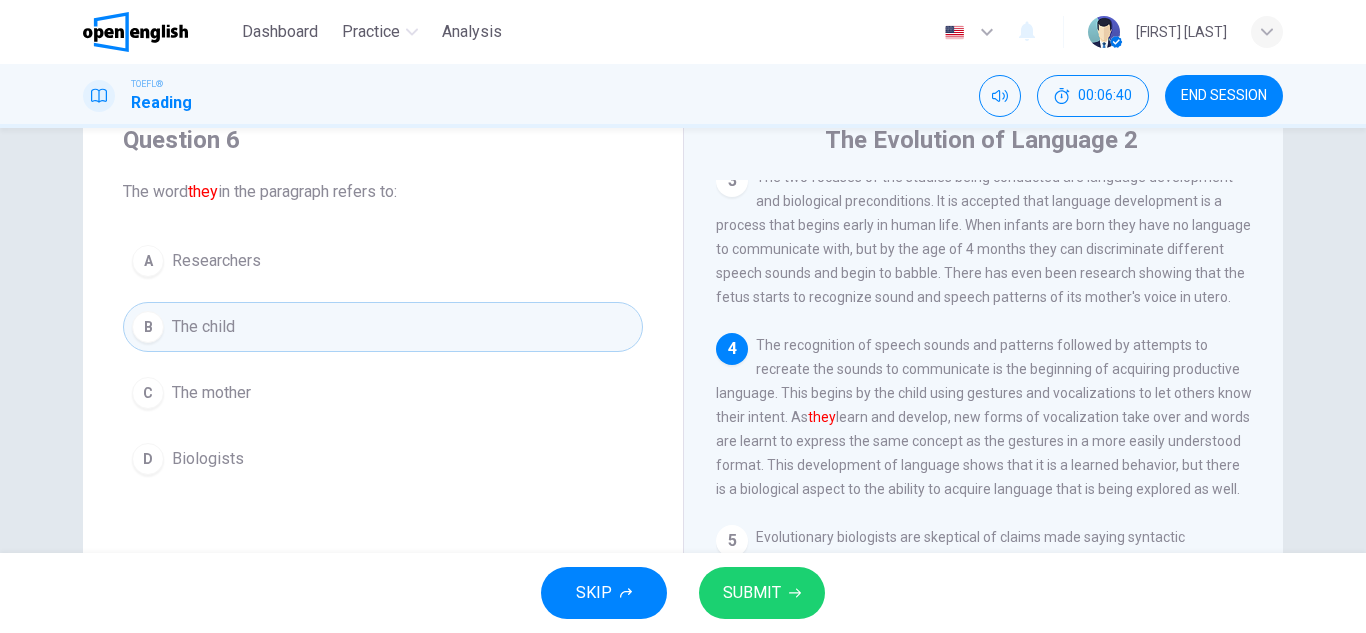 click on "SUBMIT" at bounding box center [762, 593] 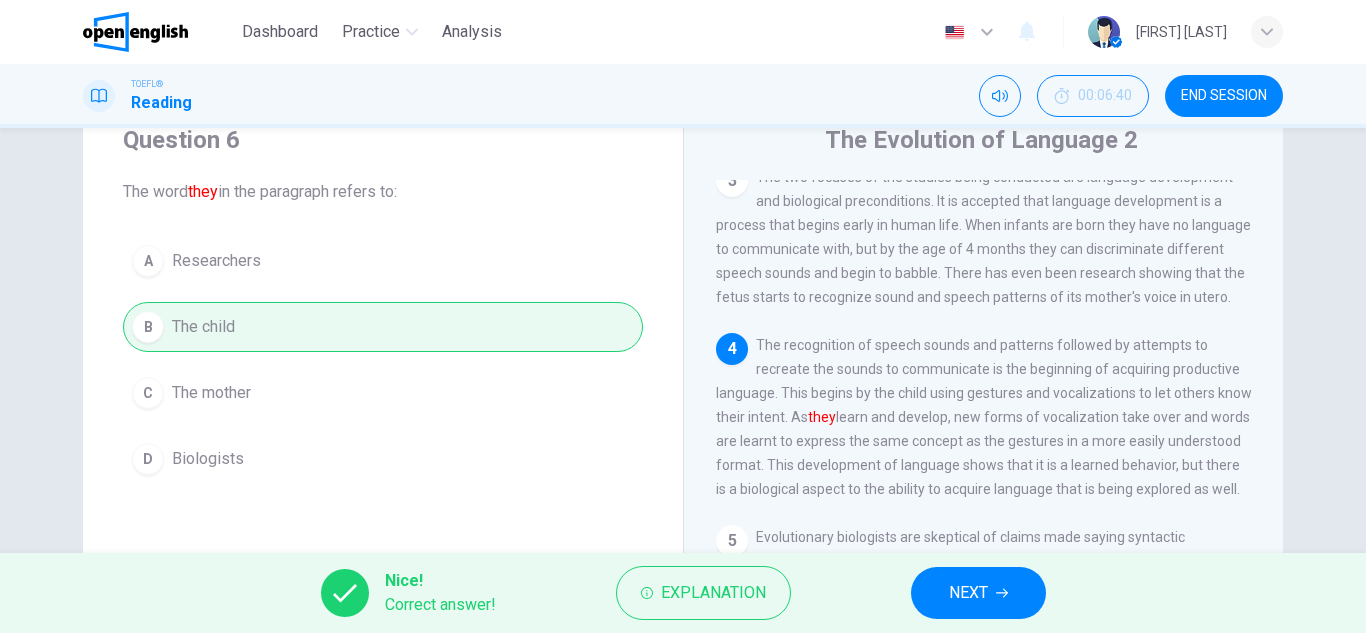 click on "NEXT" at bounding box center (978, 593) 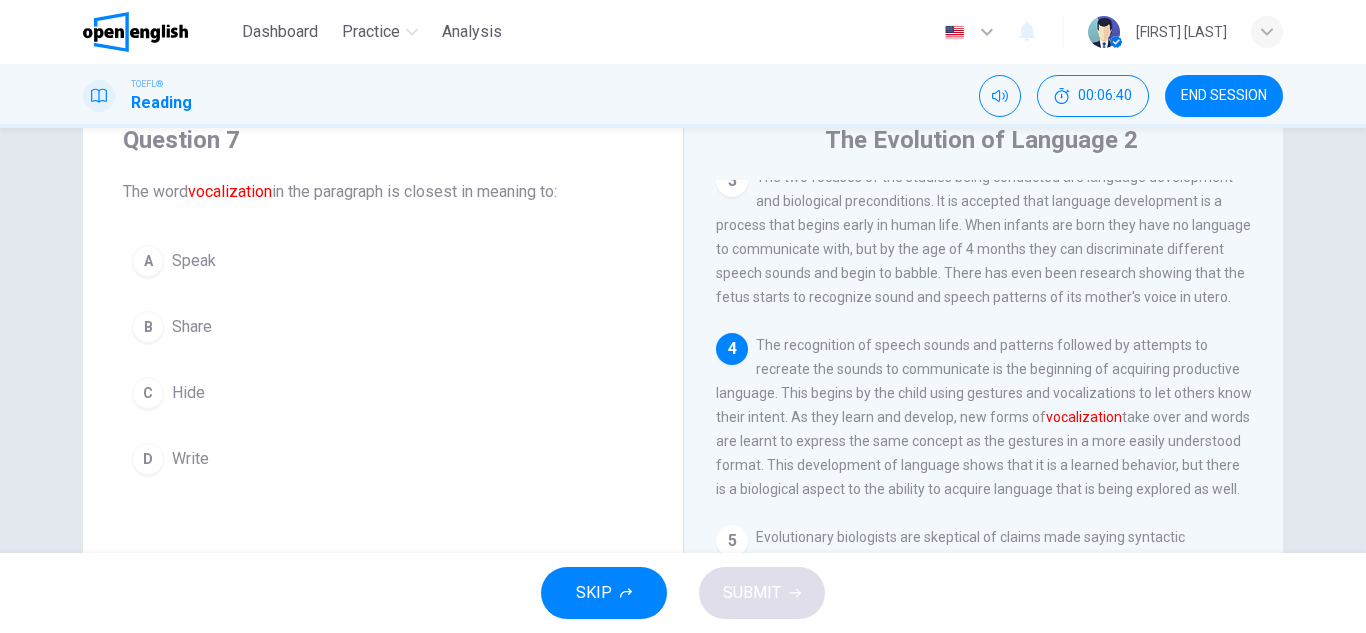 scroll, scrollTop: 622, scrollLeft: 0, axis: vertical 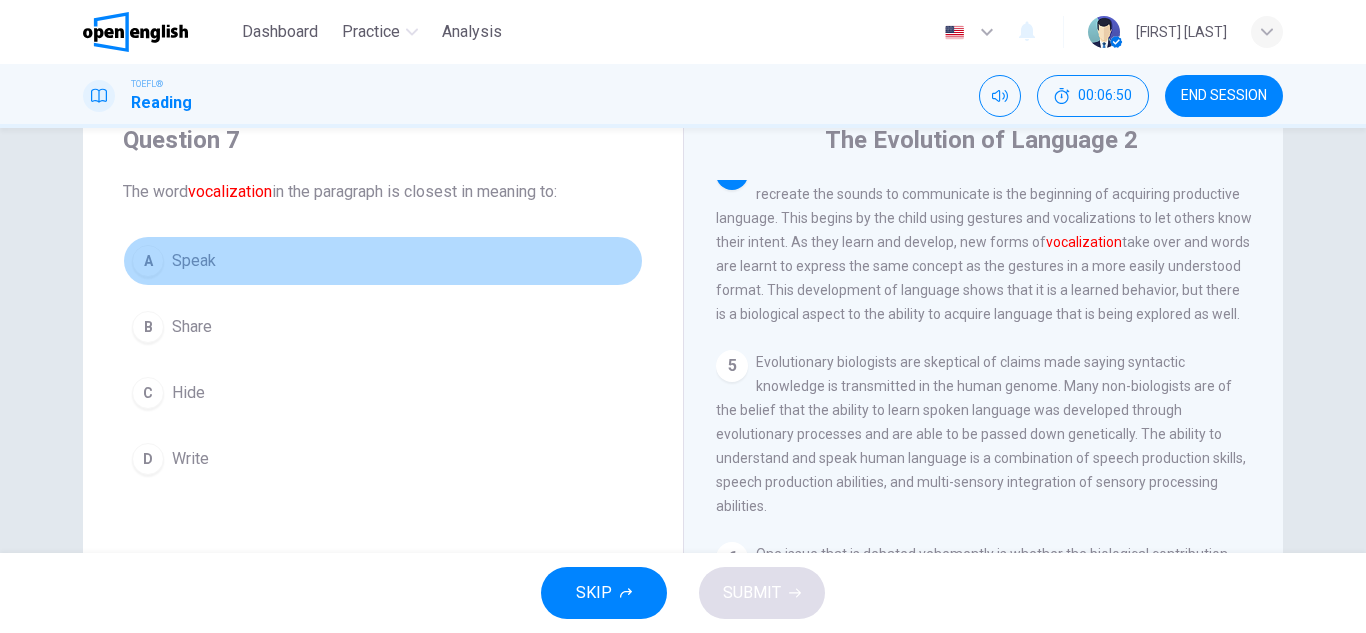 click on "A Speak" at bounding box center [383, 261] 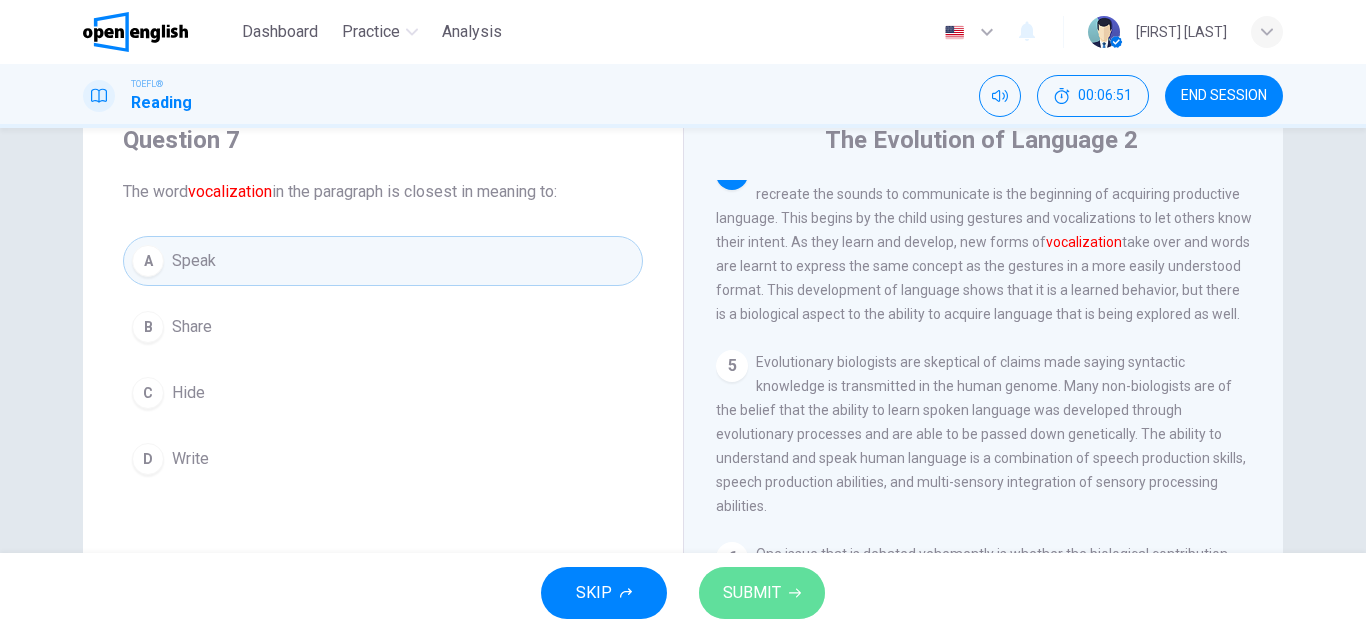 click on "SUBMIT" at bounding box center (752, 593) 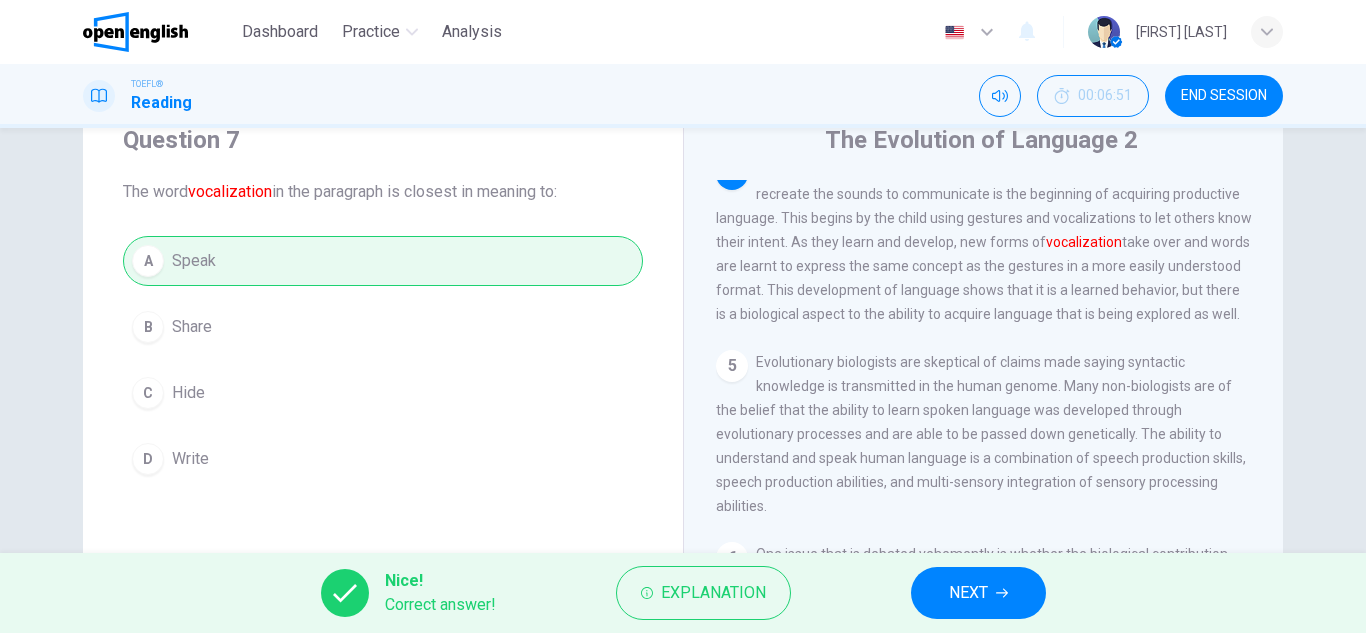 click on "NEXT" at bounding box center (968, 593) 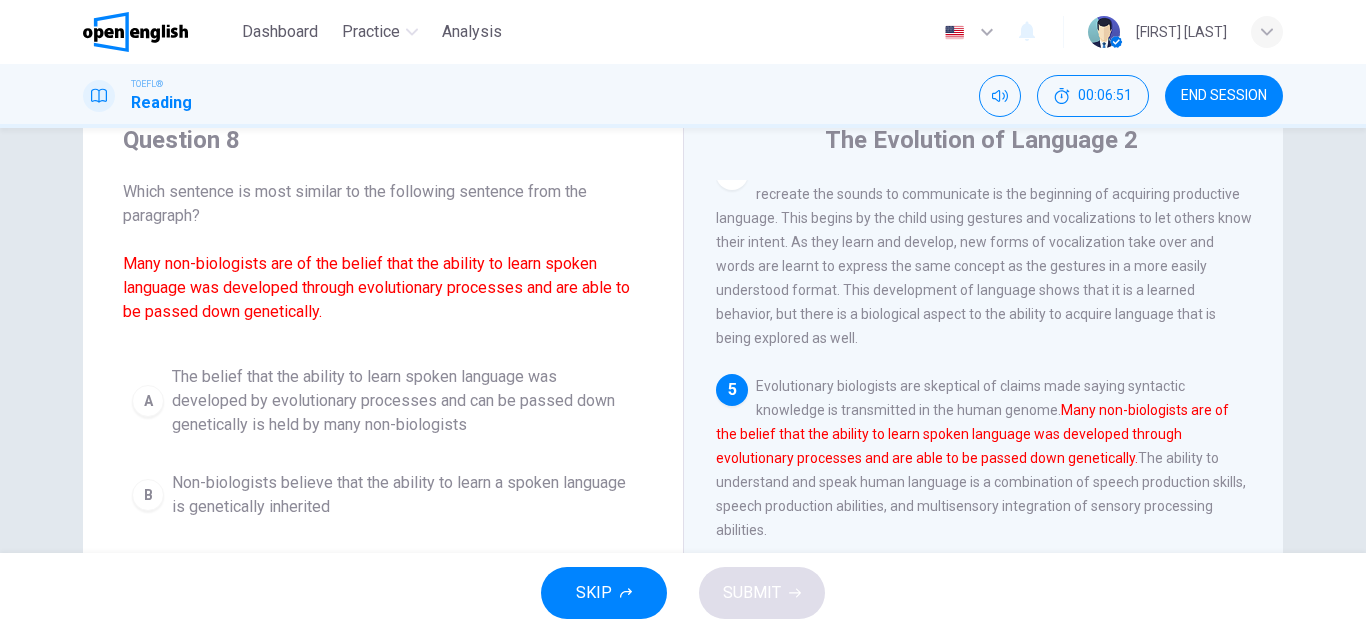 scroll, scrollTop: 646, scrollLeft: 0, axis: vertical 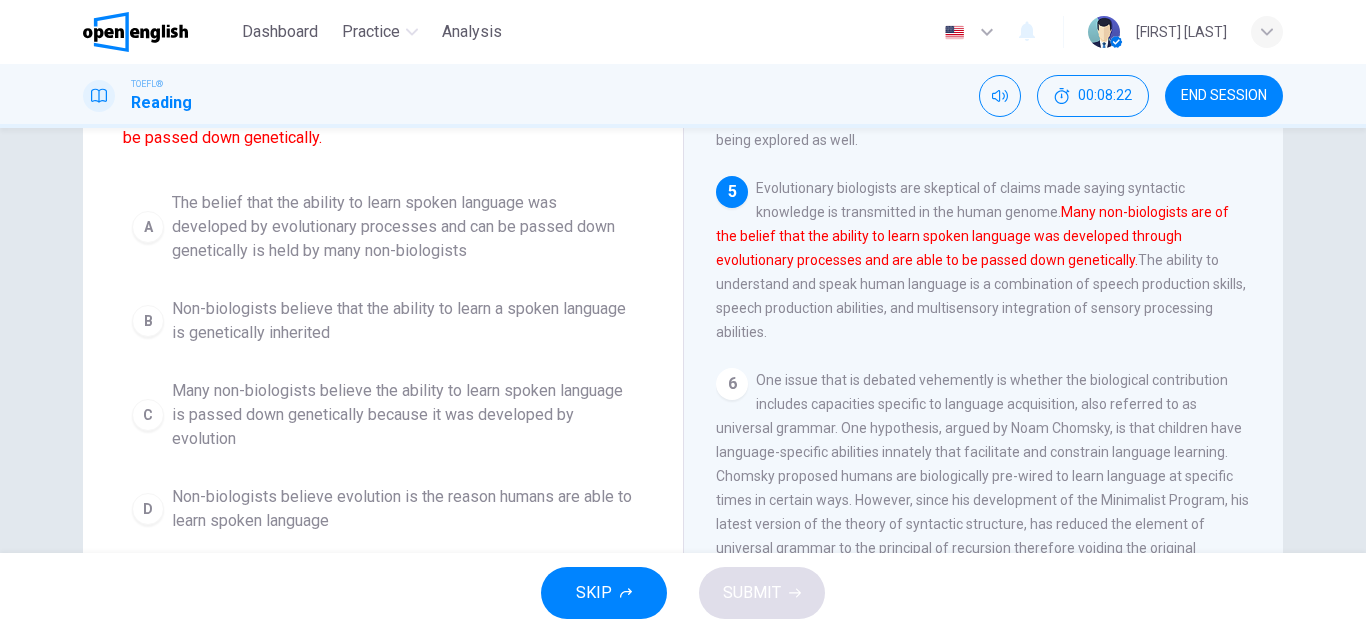 click on "Many non-biologists believe the ability to learn spoken language is passed down genetically because it was developed by evolution" at bounding box center [403, 227] 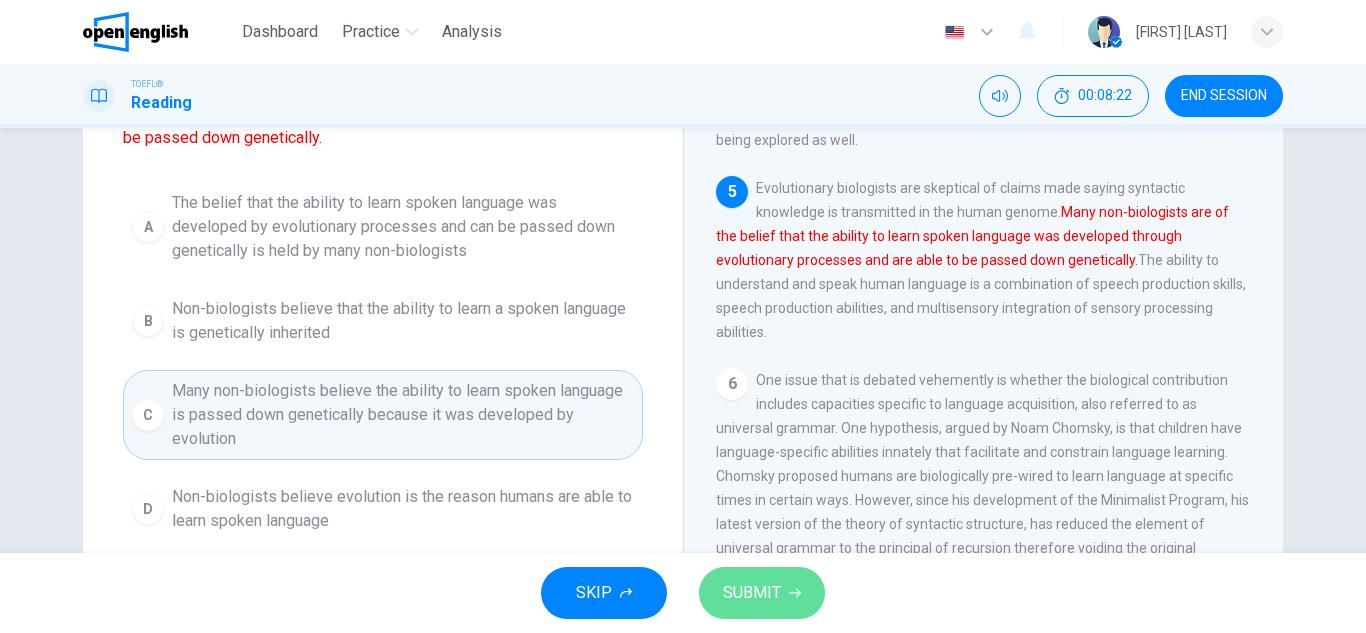 click on "SUBMIT" at bounding box center [752, 593] 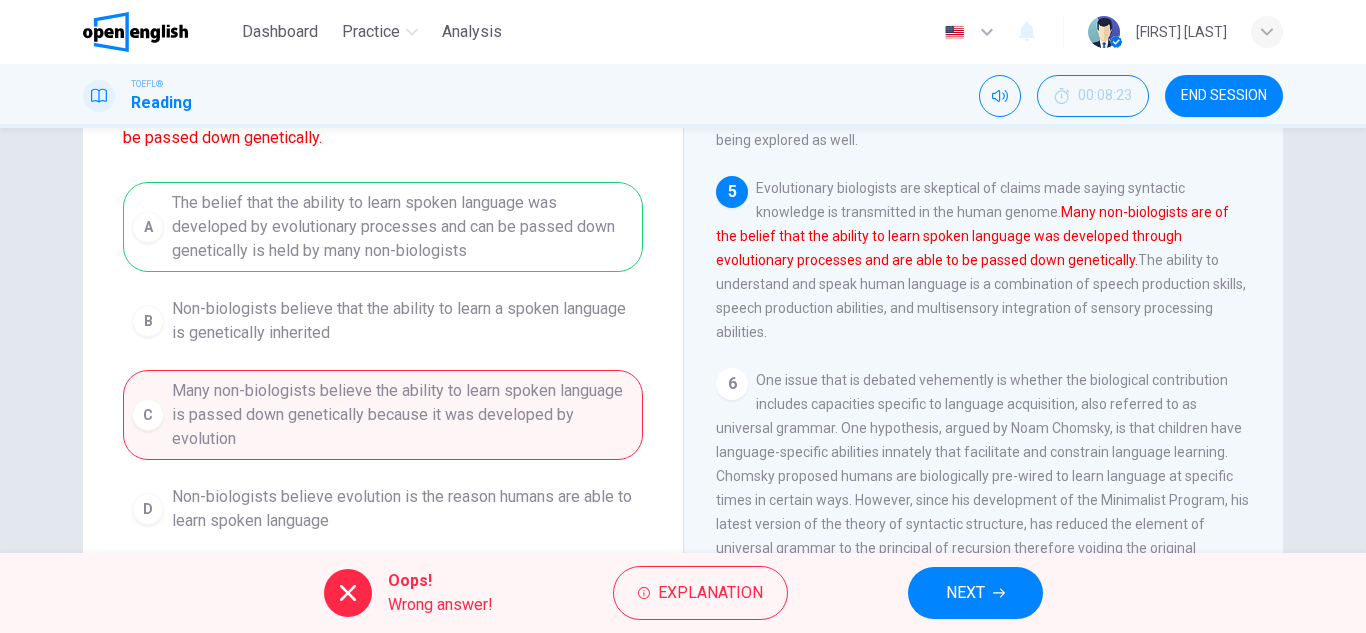 click on "NEXT" at bounding box center (965, 593) 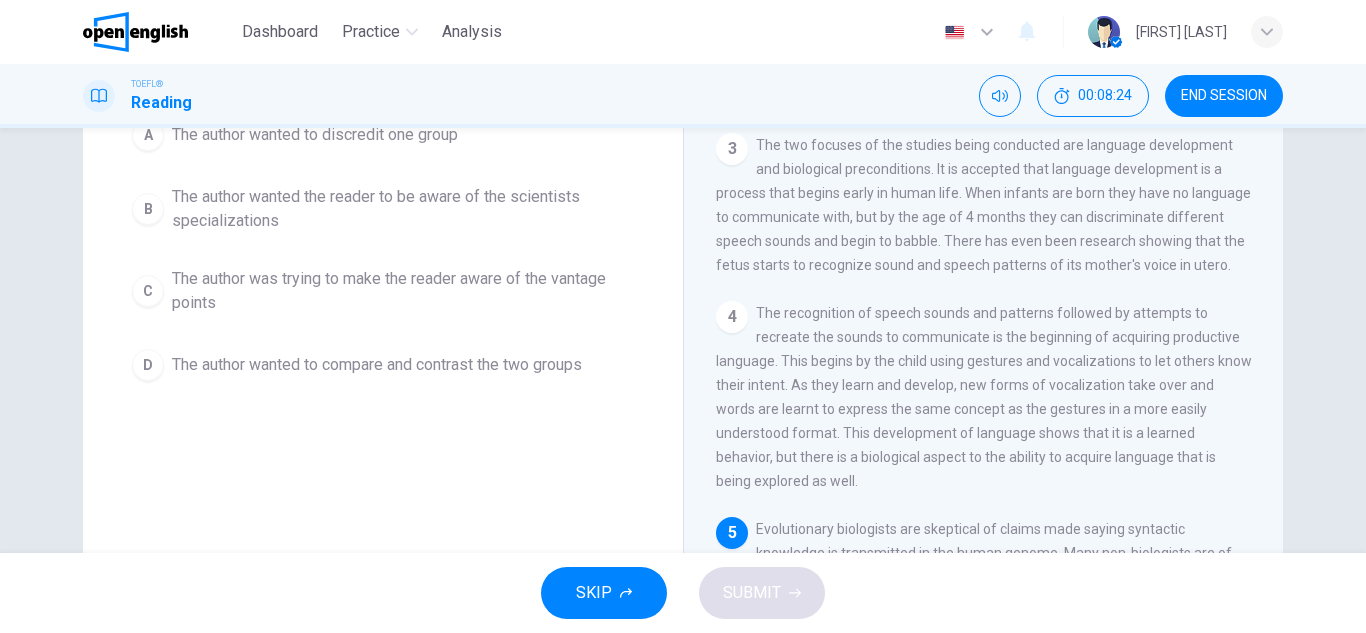 scroll, scrollTop: 246, scrollLeft: 0, axis: vertical 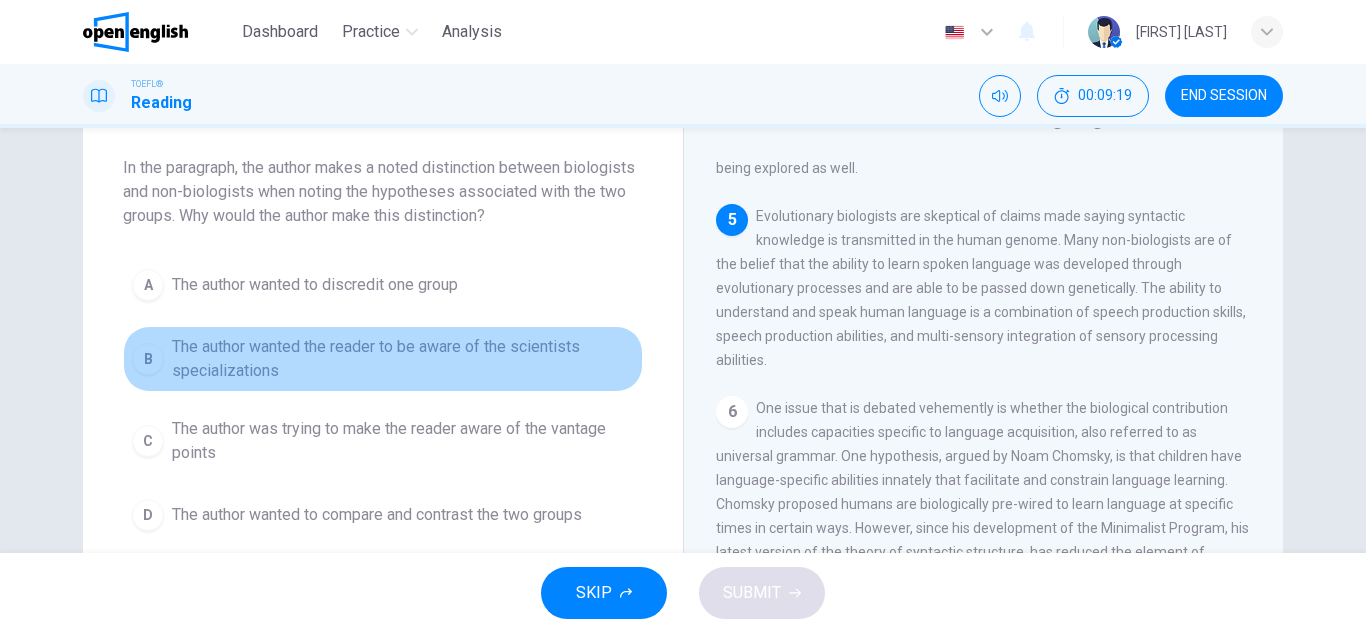 click on "The author wanted the reader to be aware of the scientists specializations" at bounding box center (315, 285) 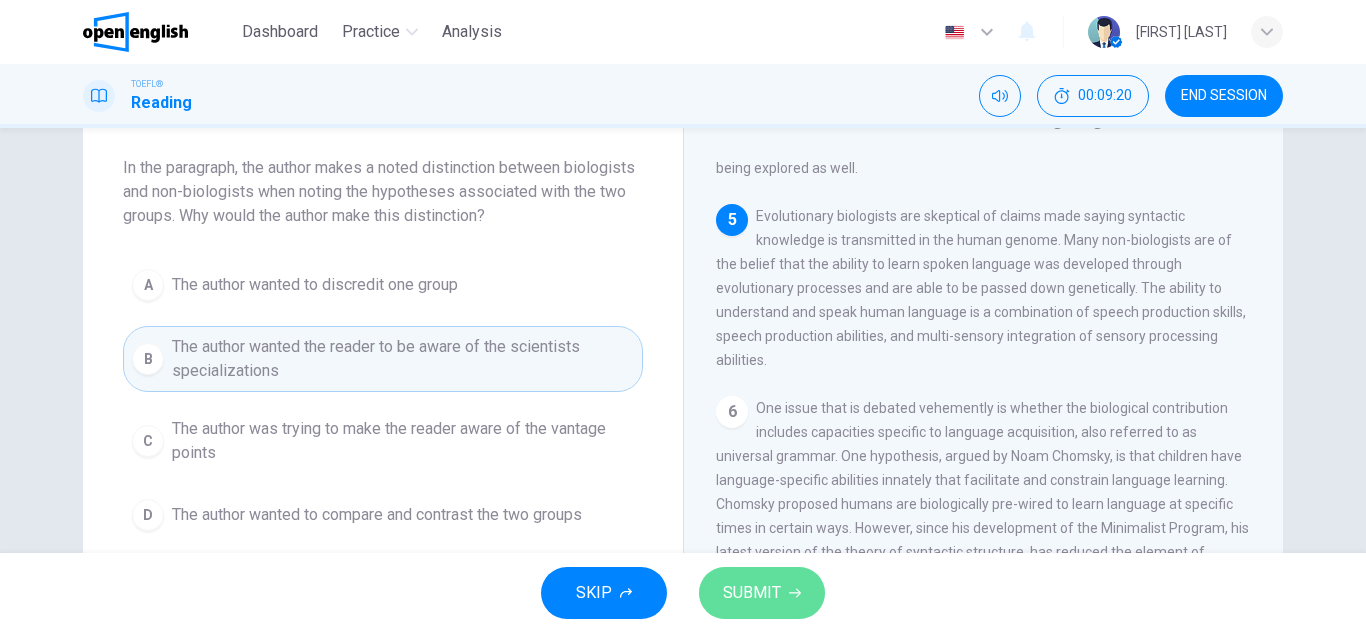 click on "SUBMIT" at bounding box center (752, 593) 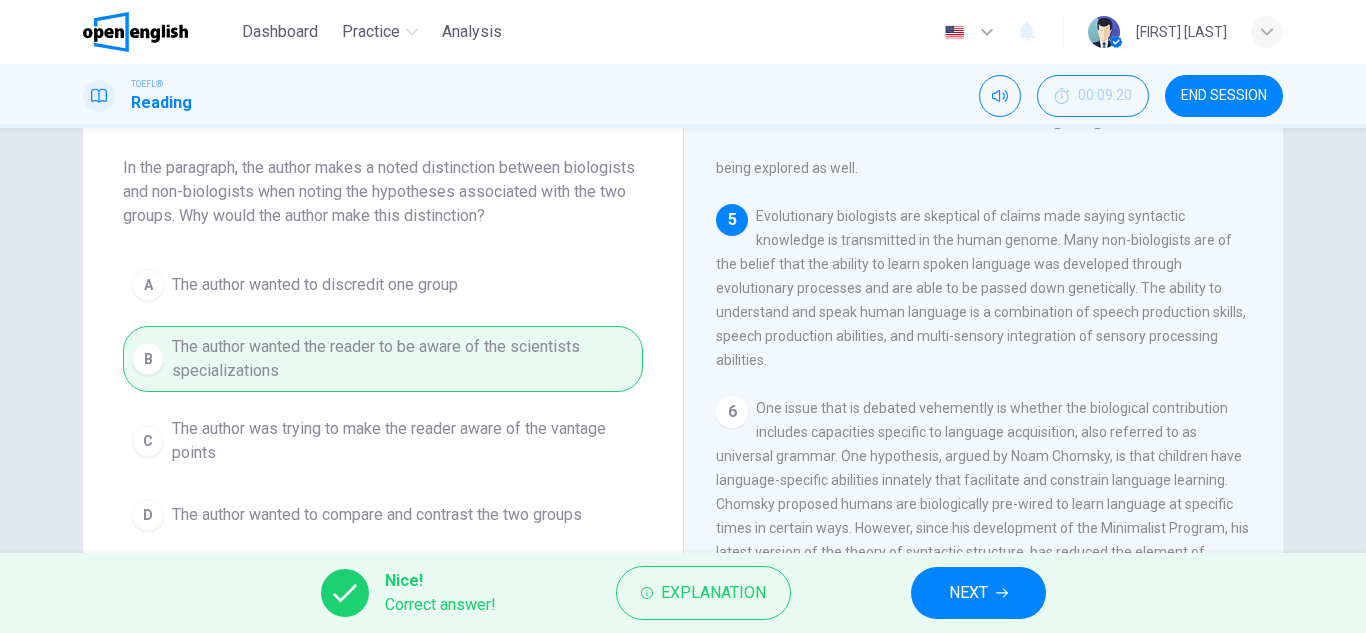 click on "NEXT" at bounding box center (968, 593) 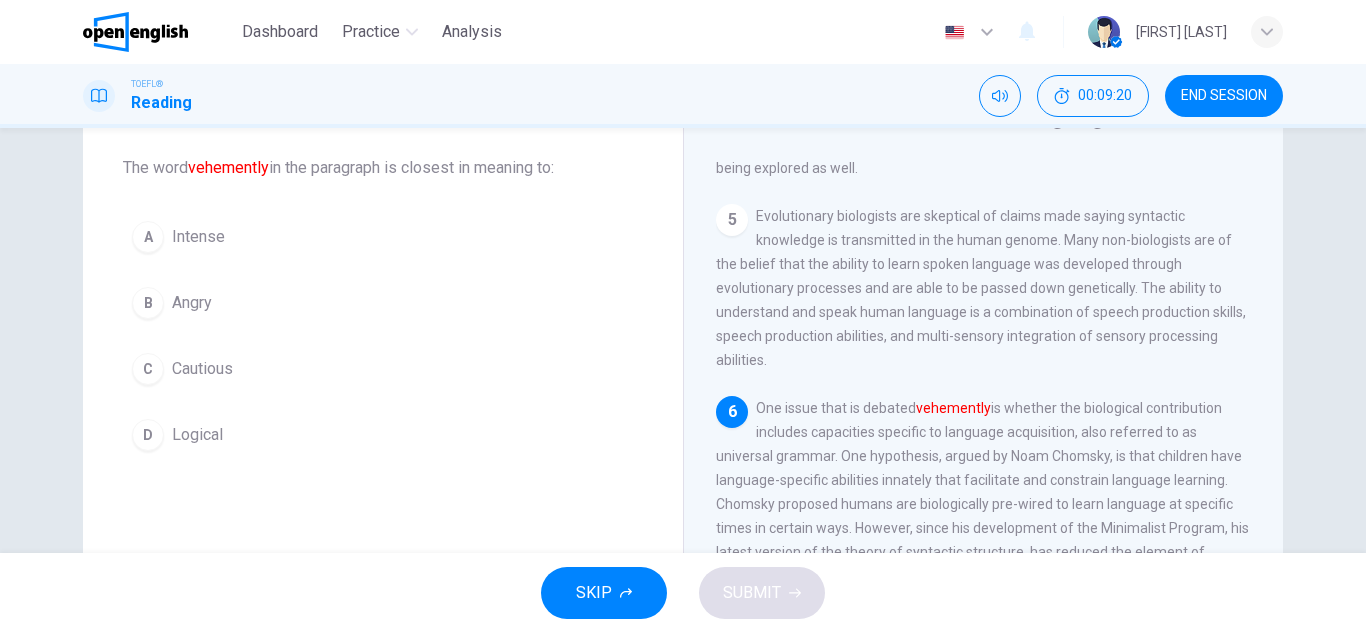 scroll, scrollTop: 868, scrollLeft: 0, axis: vertical 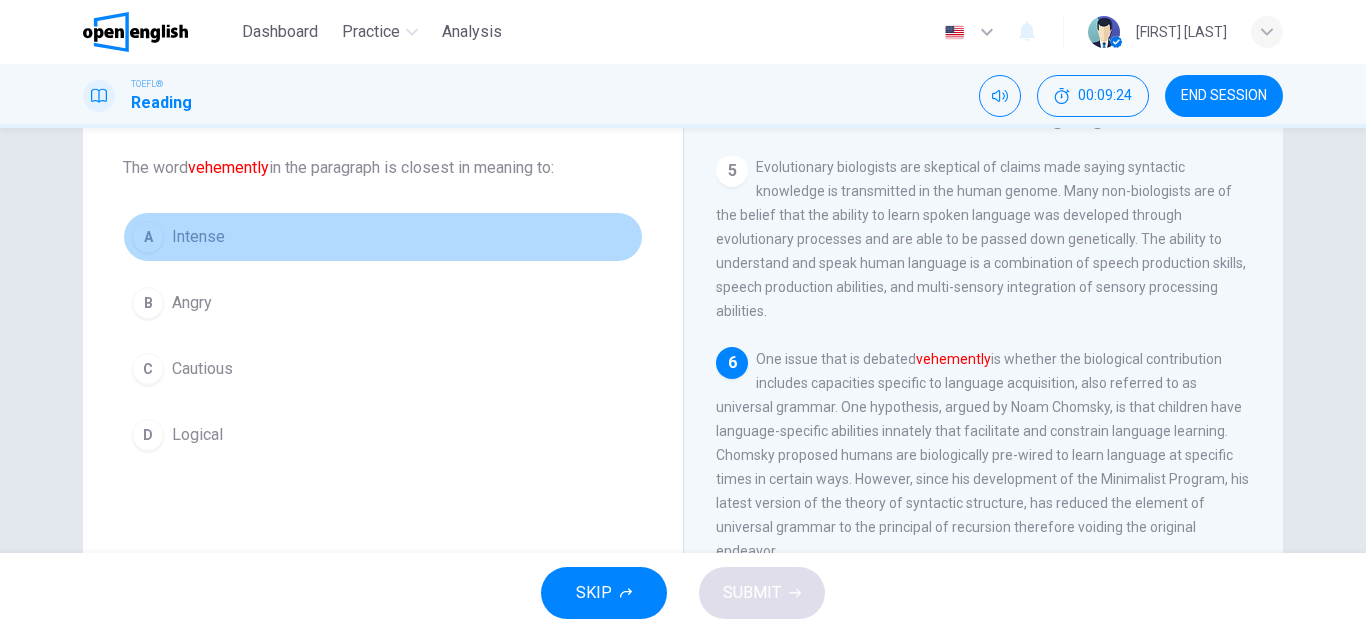 click on "Intense" at bounding box center (198, 237) 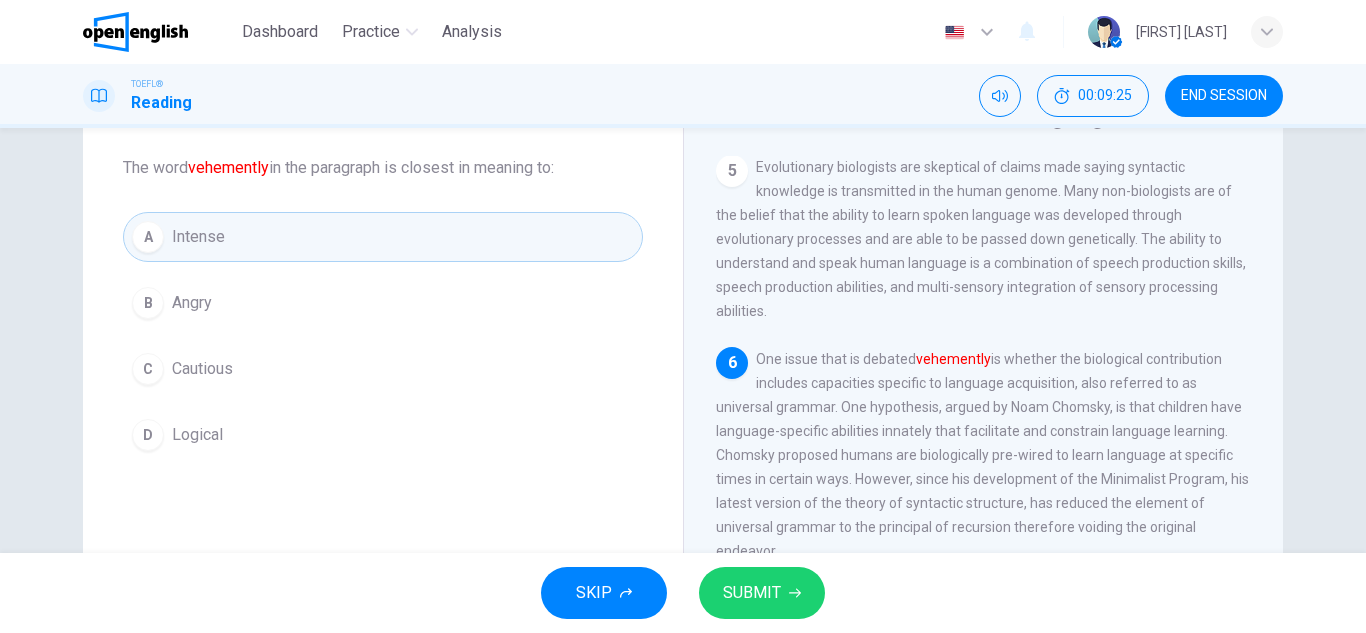 click on "SUBMIT" at bounding box center [762, 593] 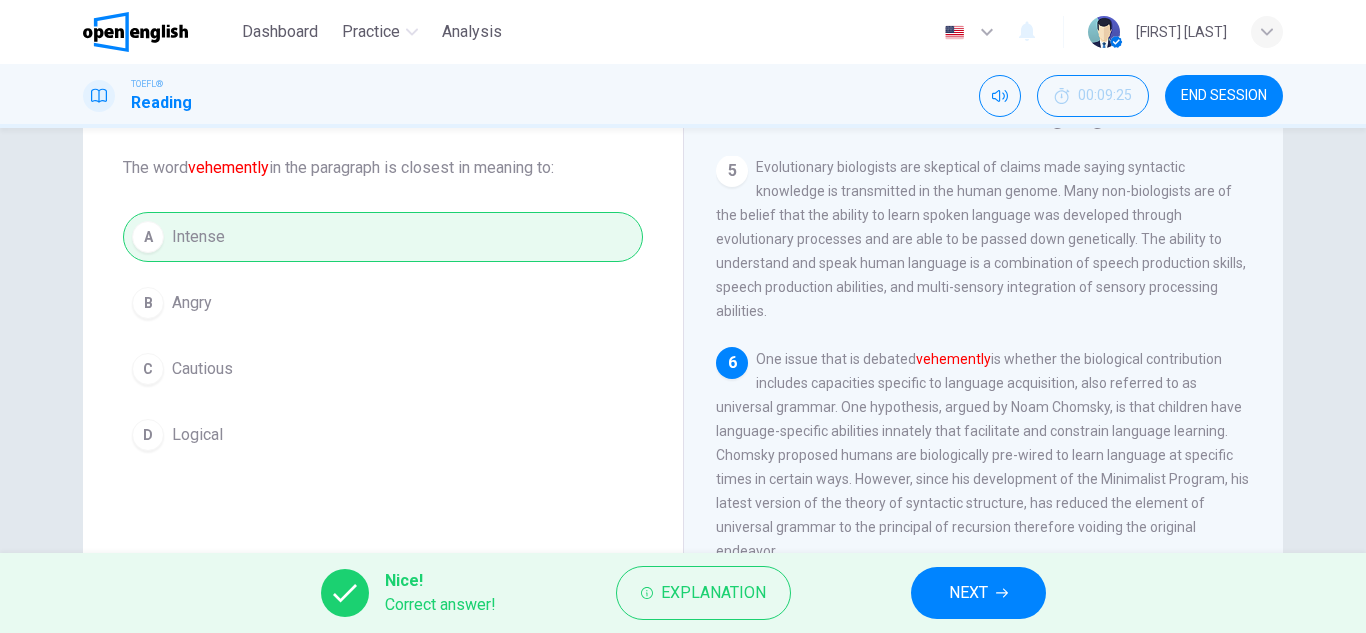 click on "NEXT" at bounding box center [968, 593] 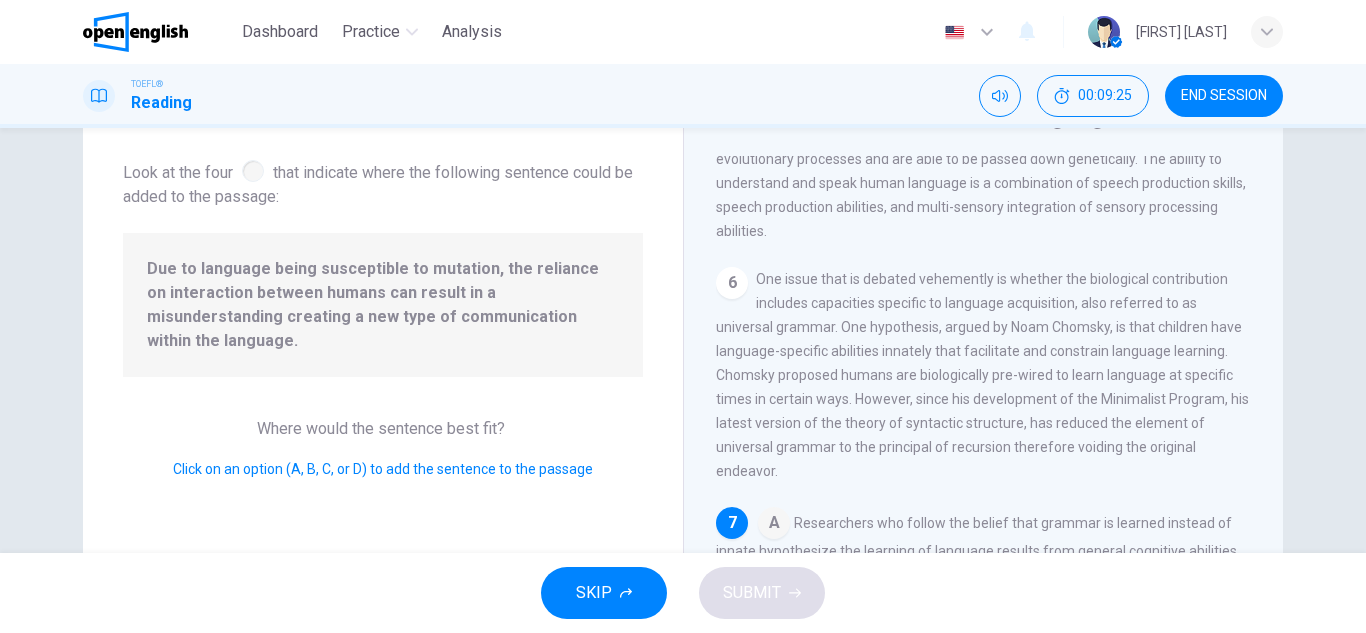 scroll, scrollTop: 943, scrollLeft: 0, axis: vertical 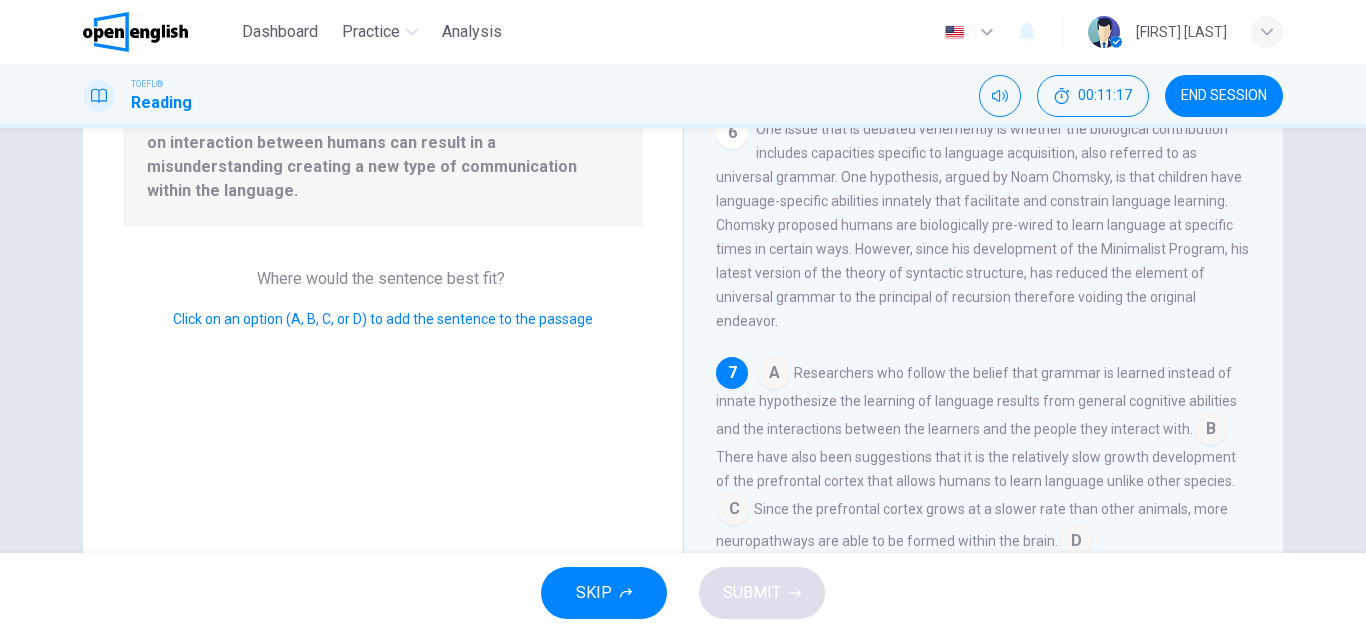 click at bounding box center (774, 375) 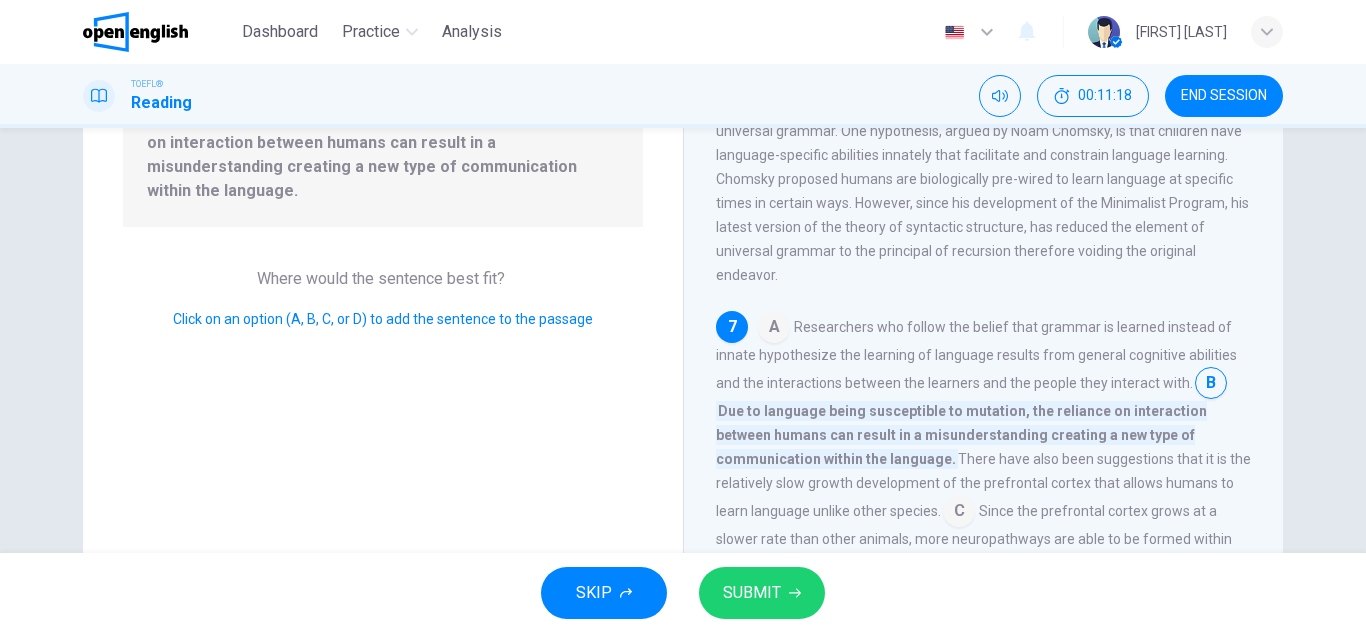 click on "SUBMIT" at bounding box center (762, 593) 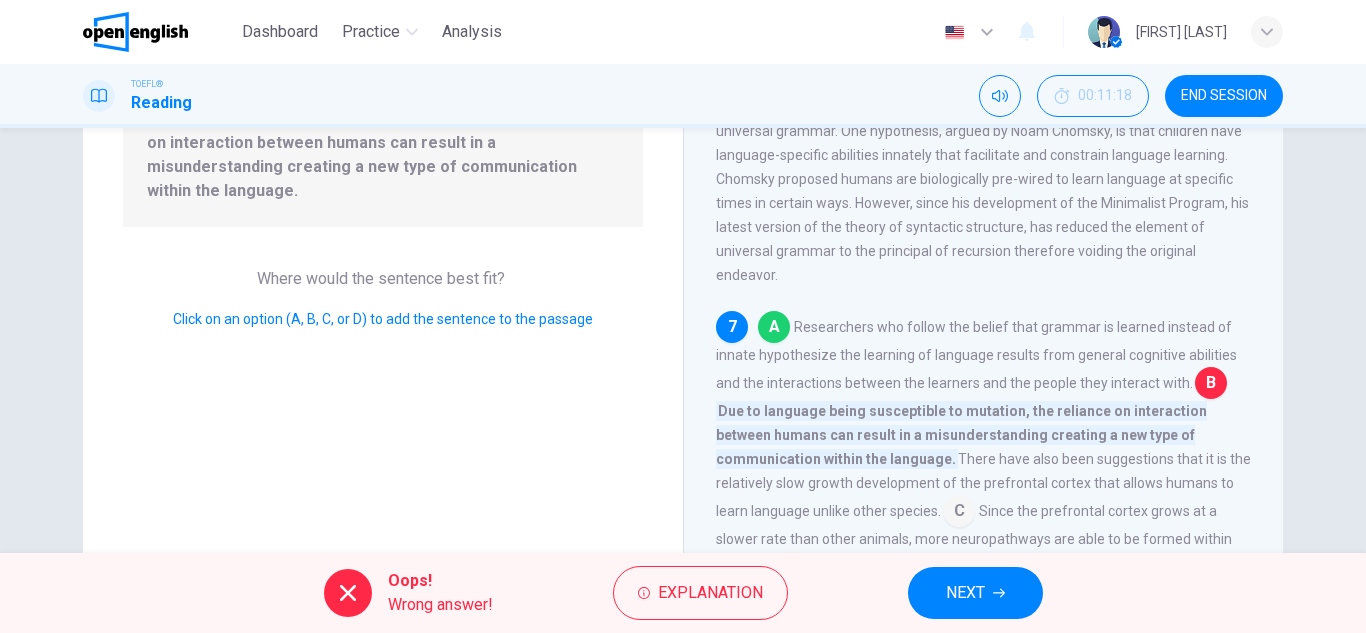 click on "NEXT" at bounding box center [965, 593] 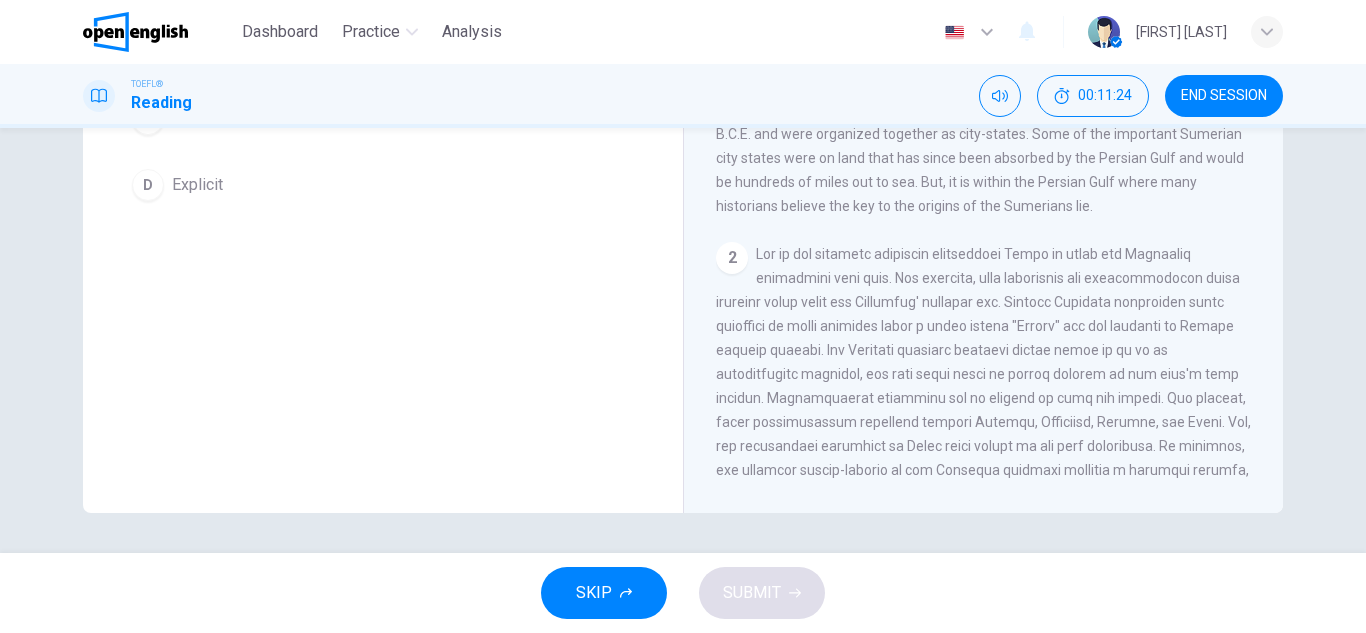 scroll, scrollTop: 0, scrollLeft: 0, axis: both 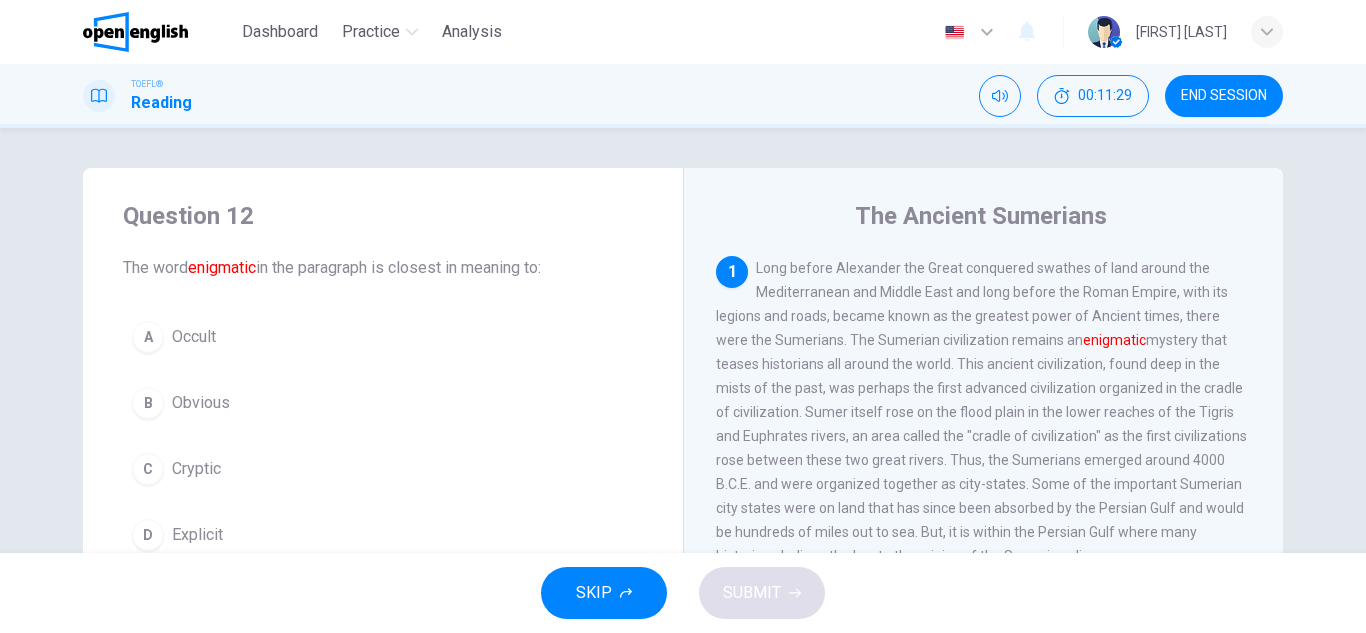 drag, startPoint x: 1262, startPoint y: 374, endPoint x: 1264, endPoint y: 419, distance: 45.044422 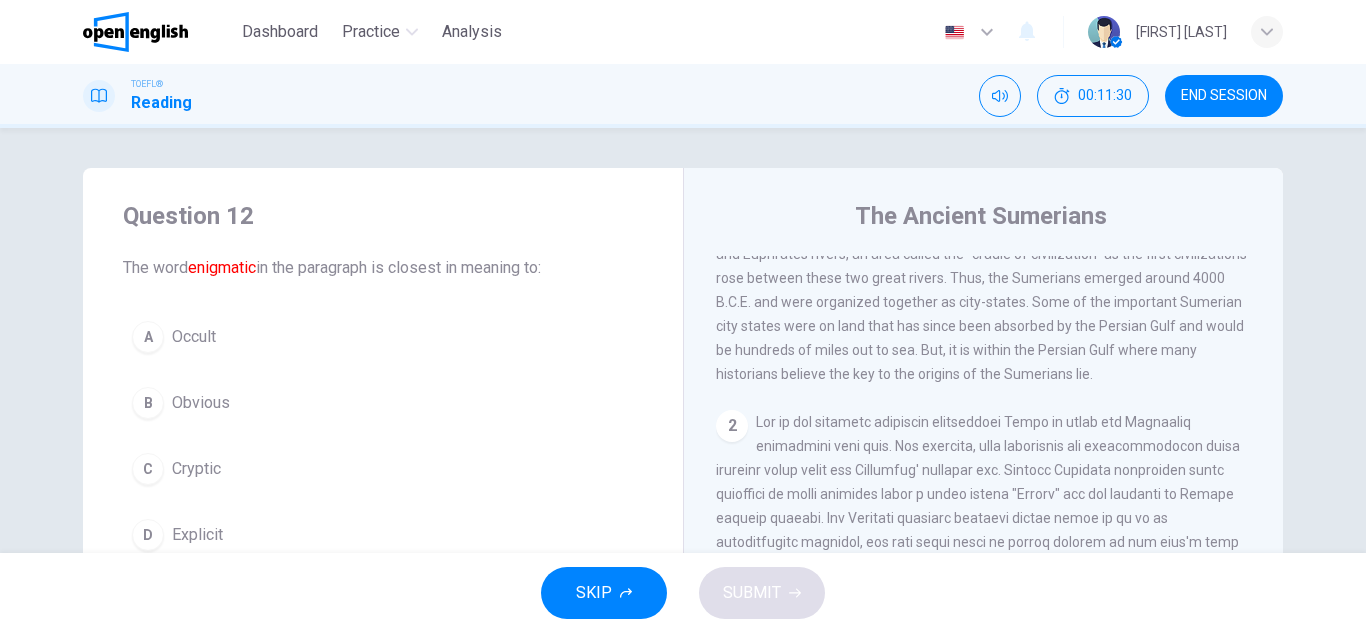 scroll, scrollTop: 162, scrollLeft: 0, axis: vertical 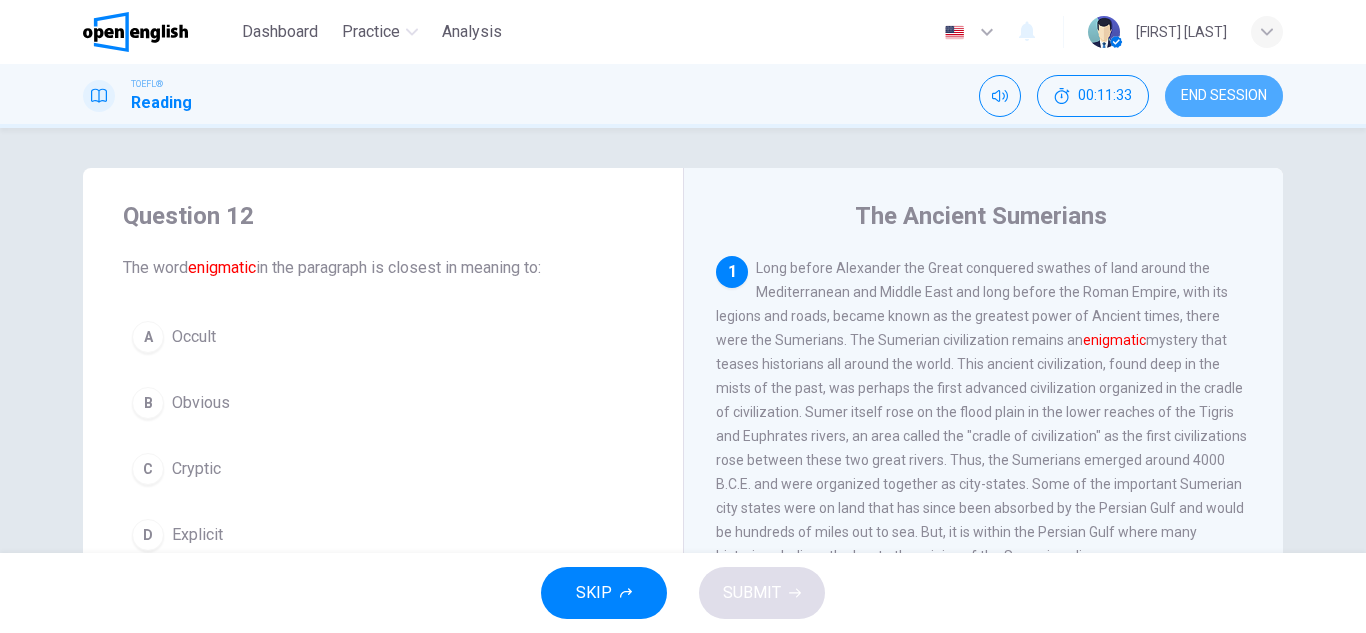 click on "END SESSION" at bounding box center [1224, 96] 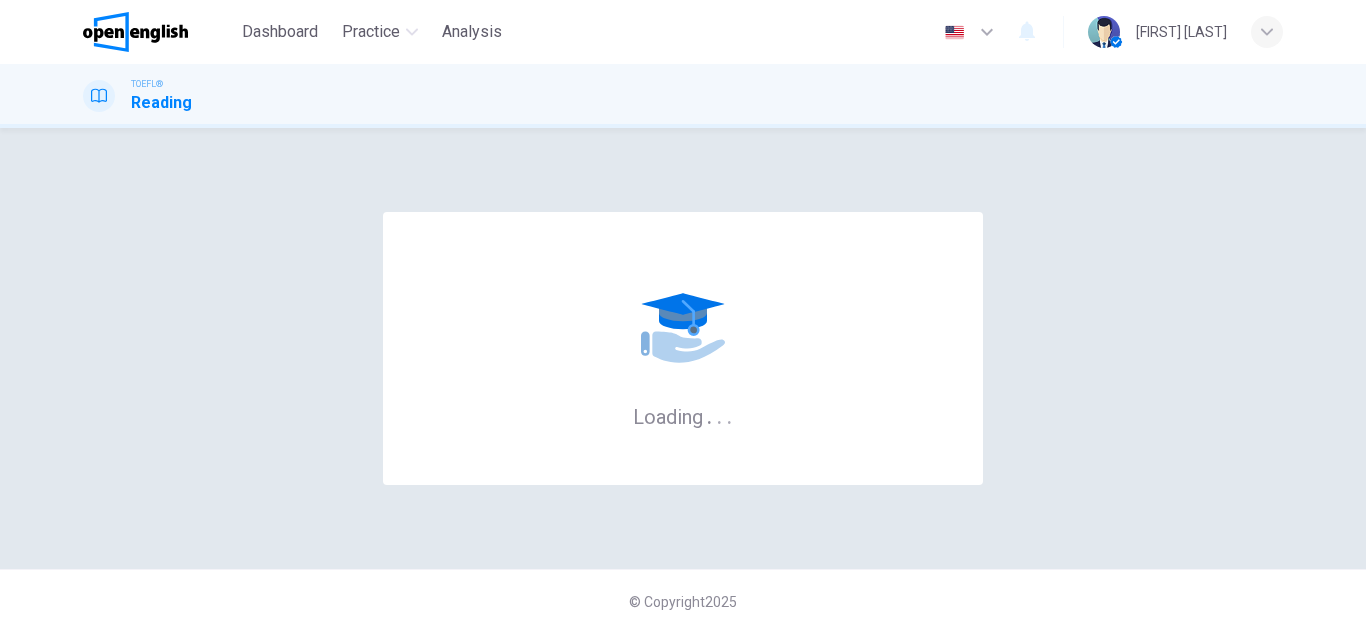 click on "Loading . . . © Copyright  2025" at bounding box center (683, 380) 